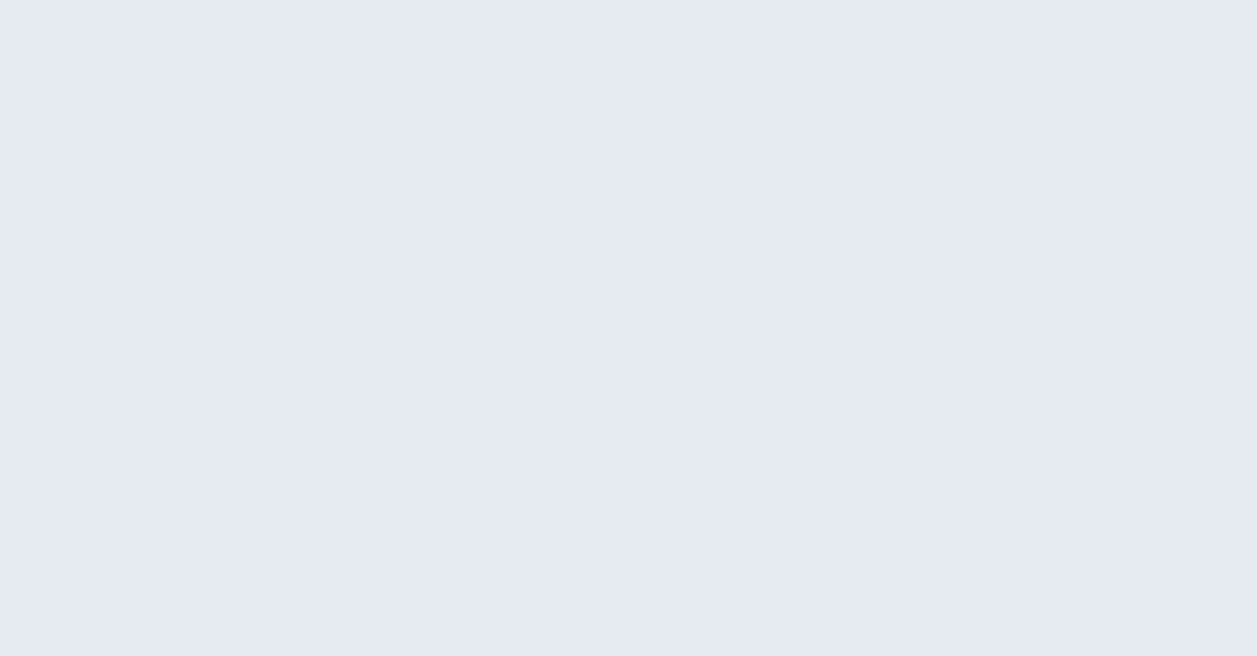 scroll, scrollTop: 0, scrollLeft: 0, axis: both 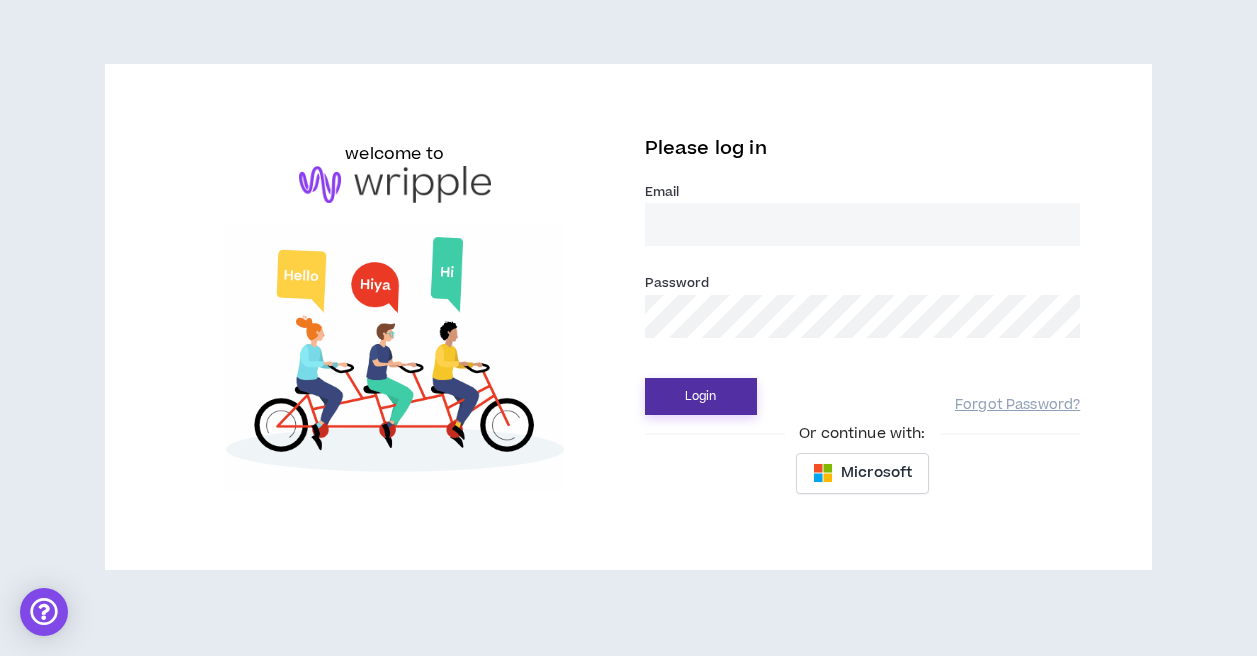 type on "pri9ram@gmail.com" 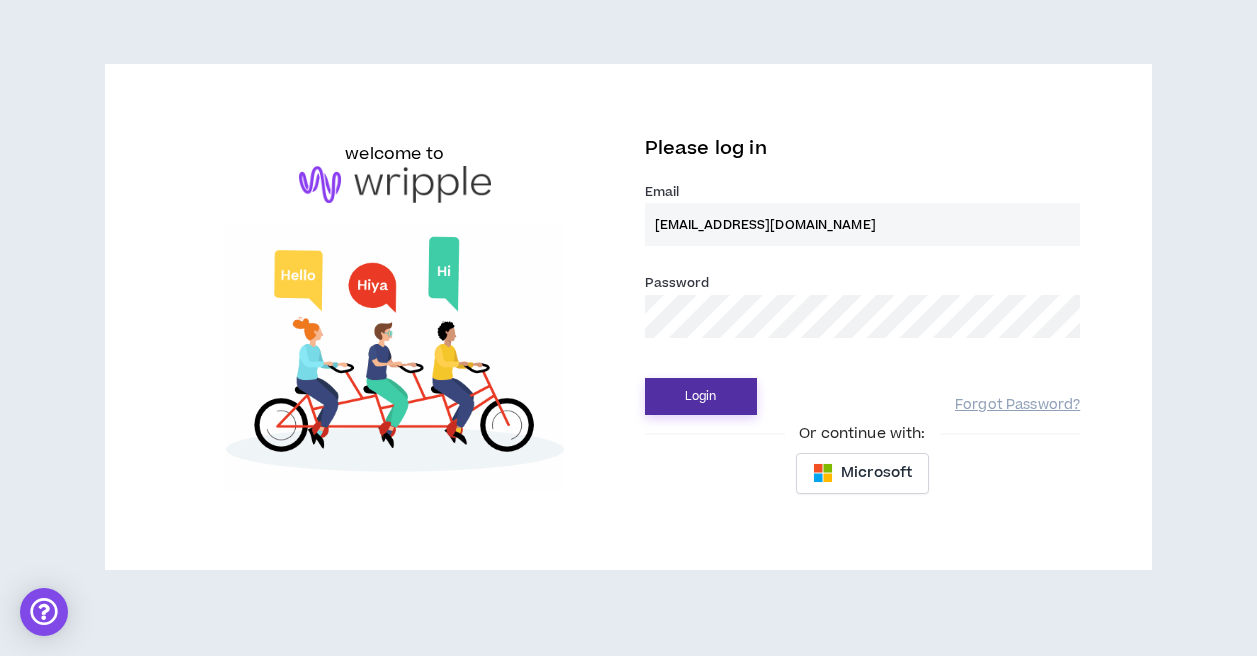 click on "Login" at bounding box center (701, 396) 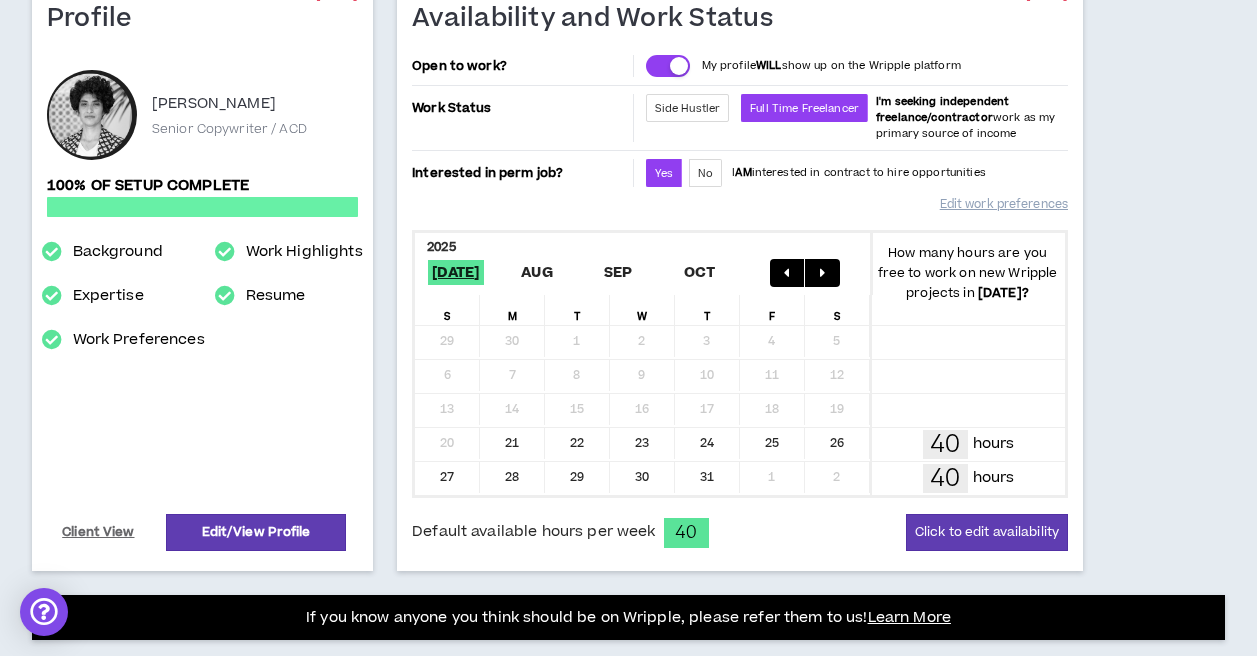 scroll, scrollTop: 0, scrollLeft: 0, axis: both 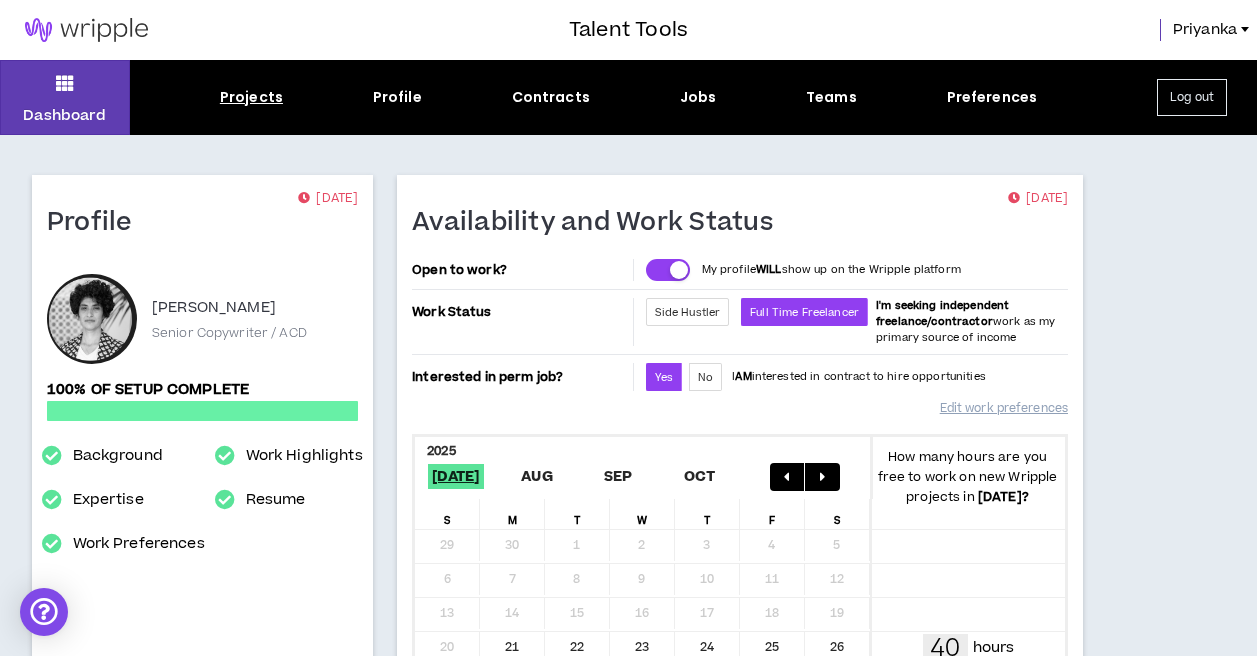 click on "Projects" at bounding box center [251, 97] 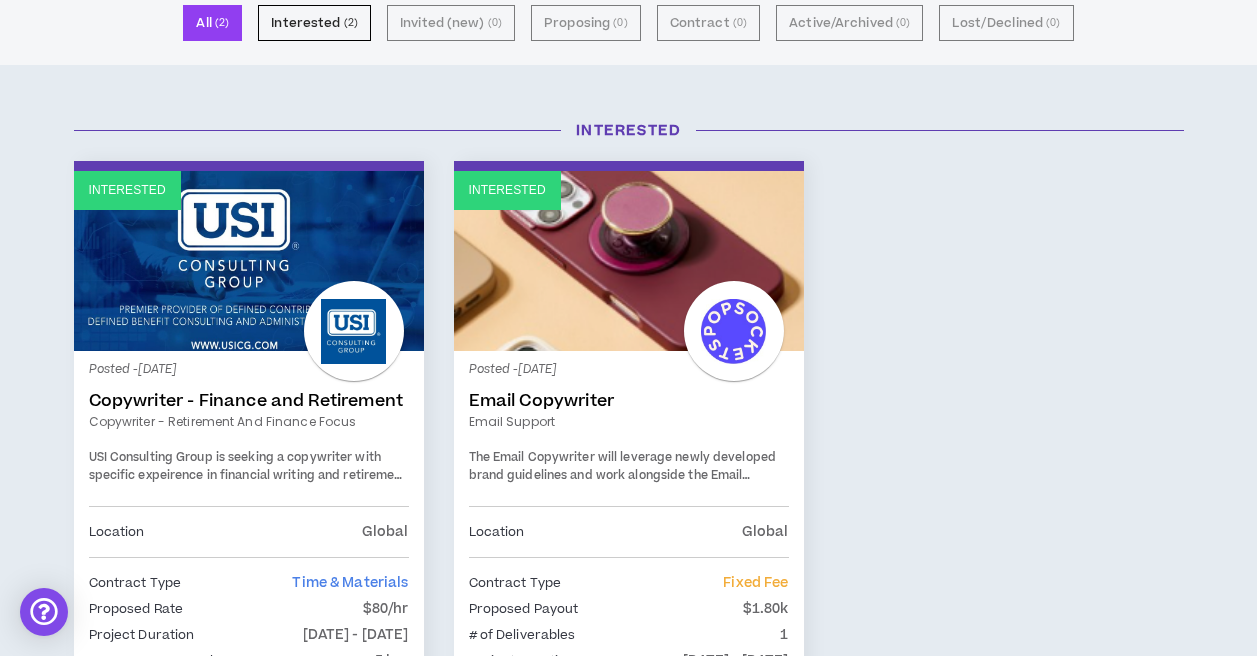scroll, scrollTop: 0, scrollLeft: 0, axis: both 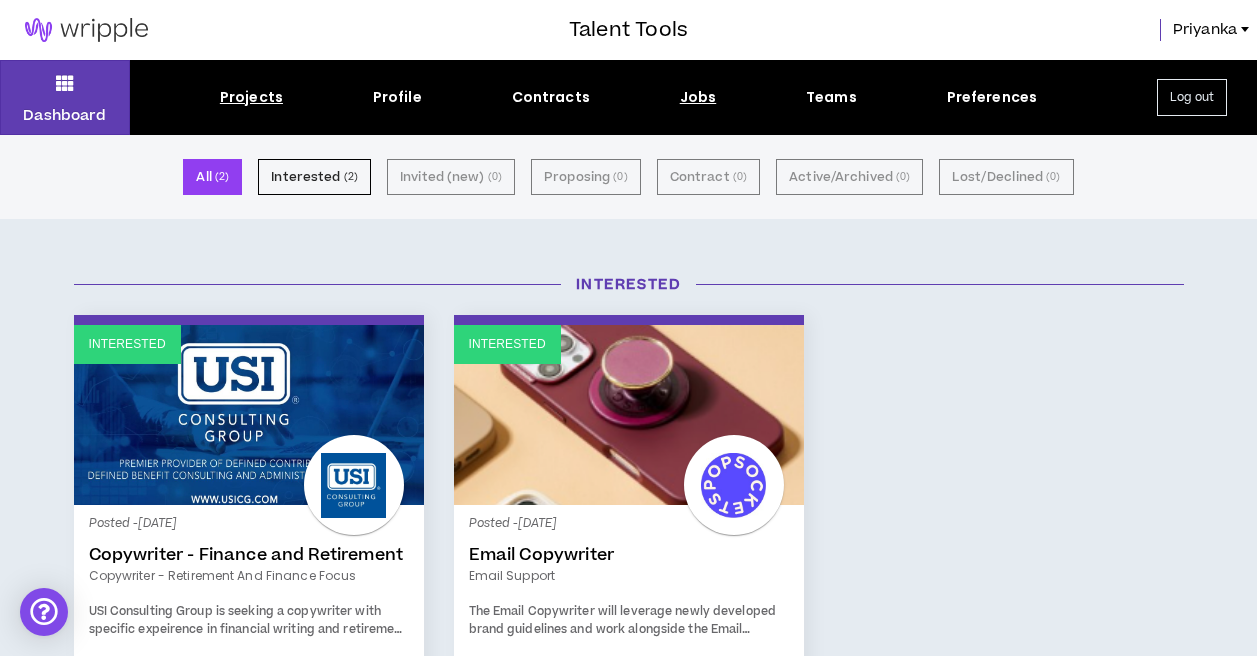 click on "Jobs" at bounding box center [698, 97] 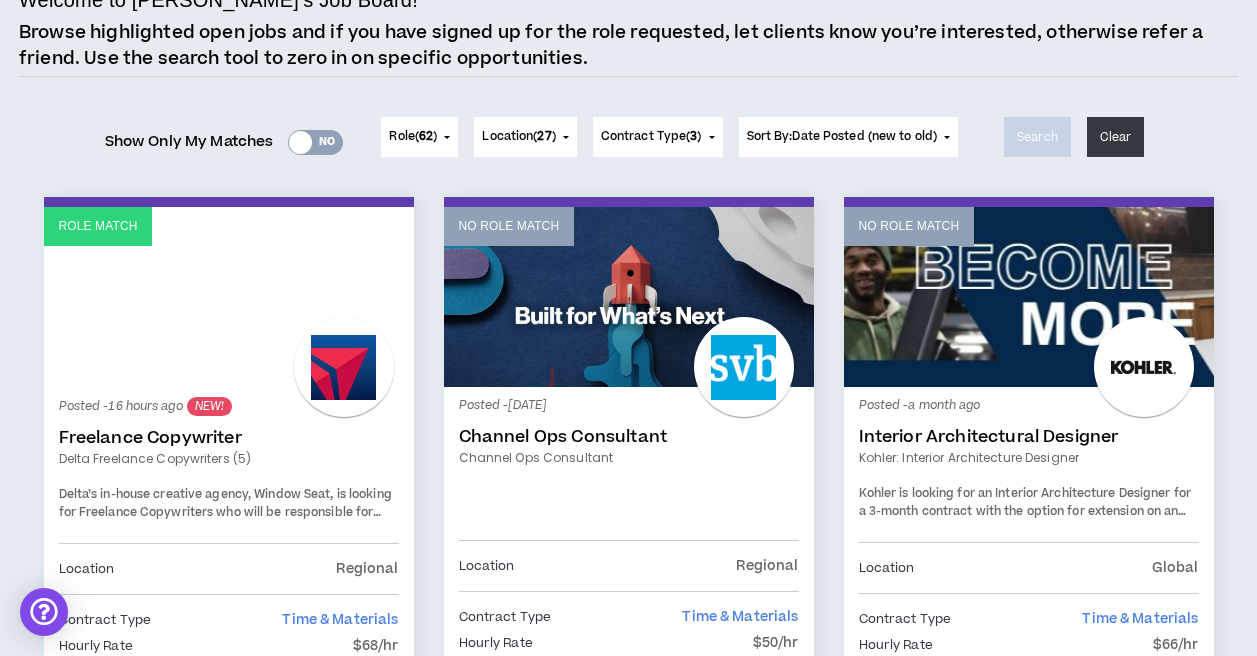 scroll, scrollTop: 180, scrollLeft: 0, axis: vertical 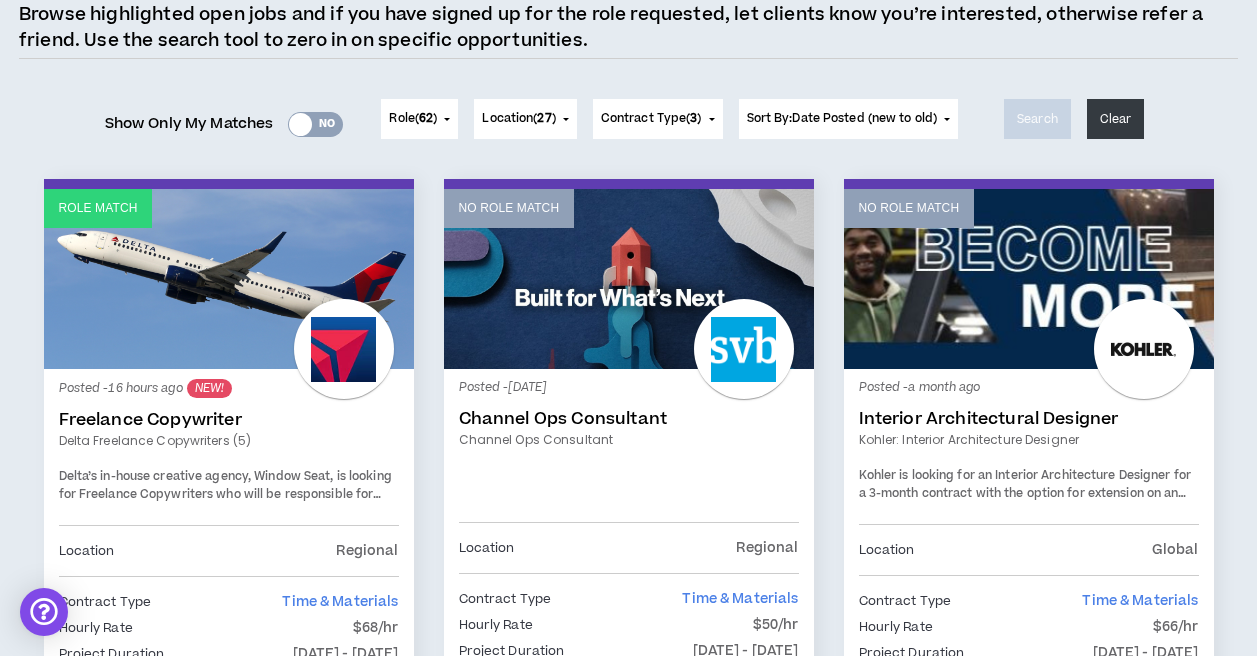 click on "Role Match" at bounding box center [229, 279] 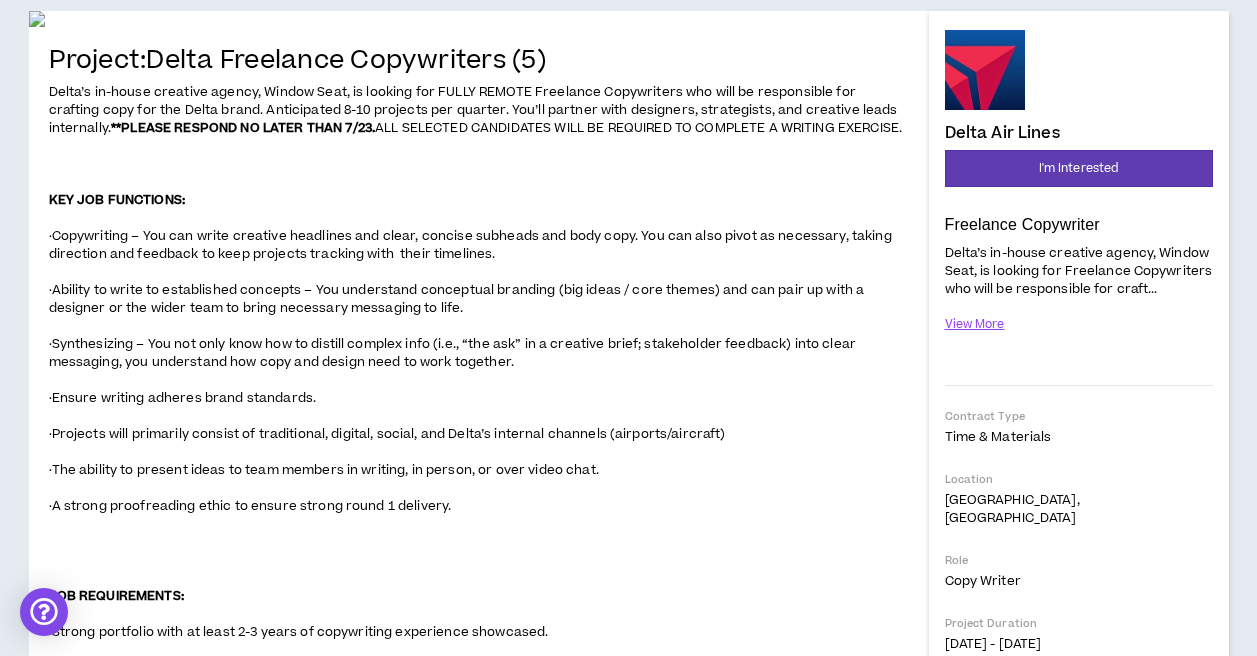 scroll, scrollTop: 181, scrollLeft: 0, axis: vertical 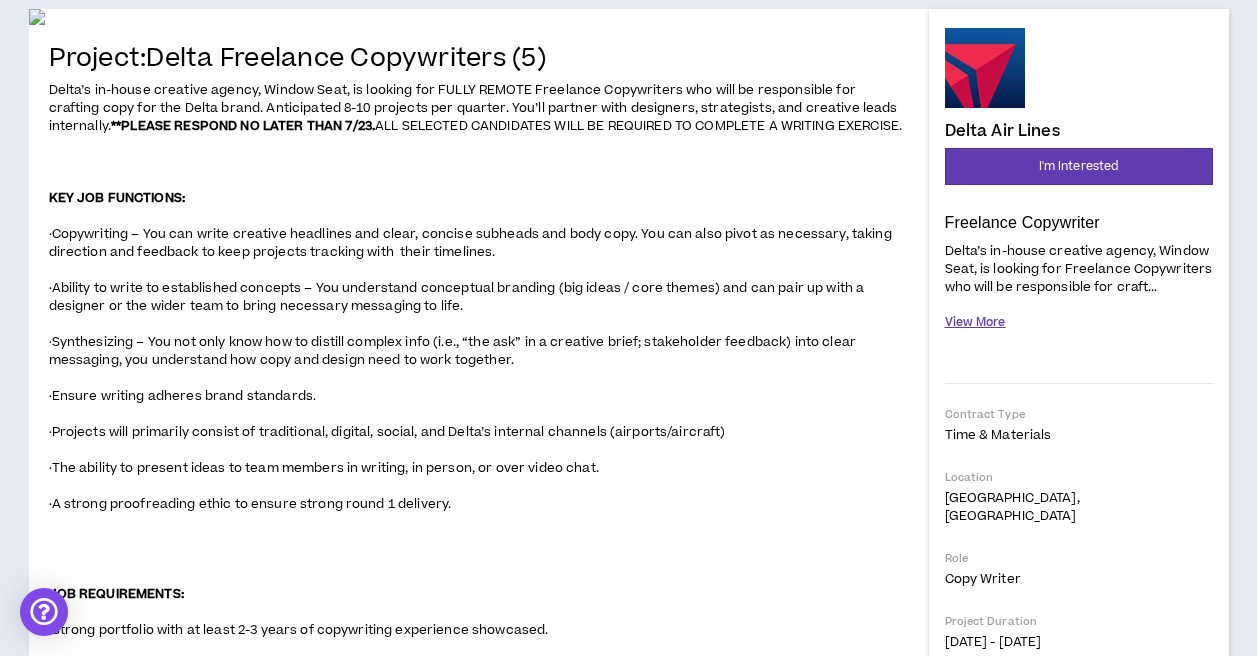 click on "View More" at bounding box center [975, 322] 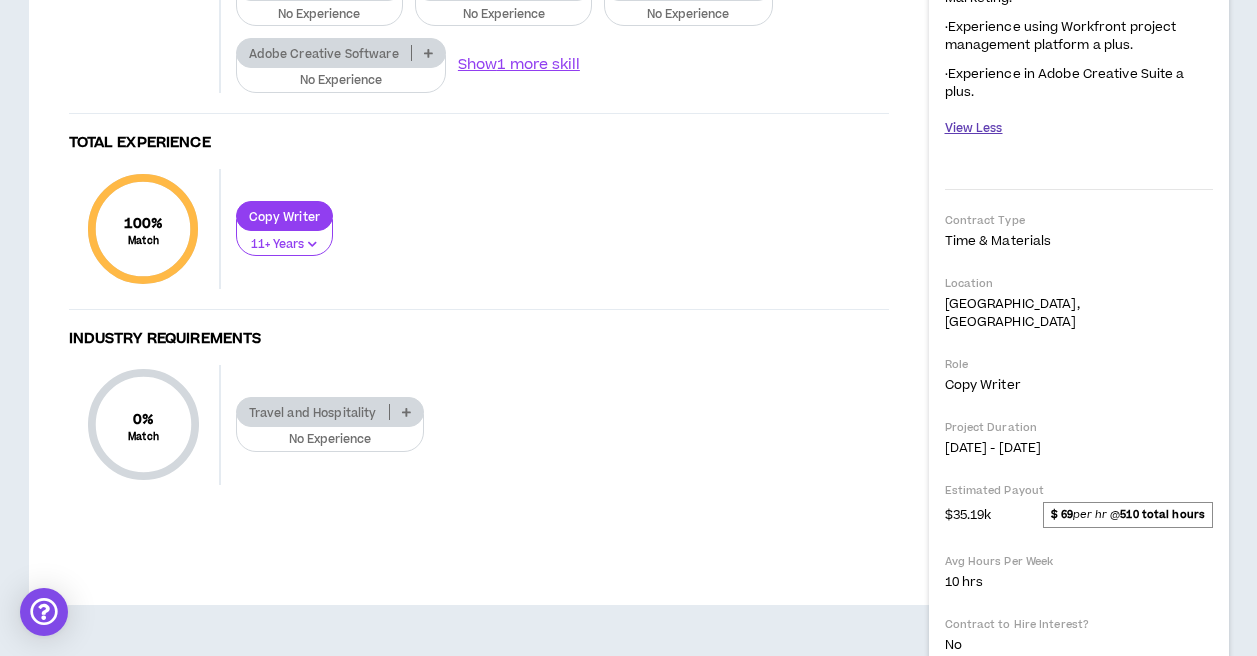 scroll, scrollTop: 2006, scrollLeft: 0, axis: vertical 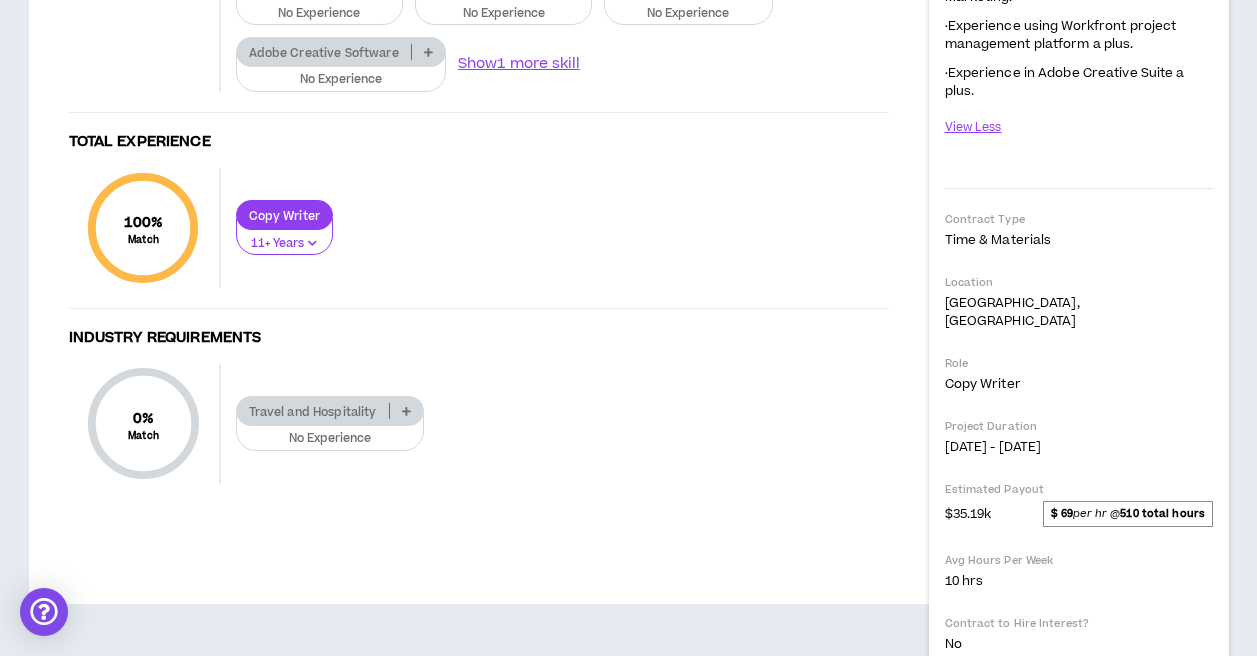 click at bounding box center (453, -148) 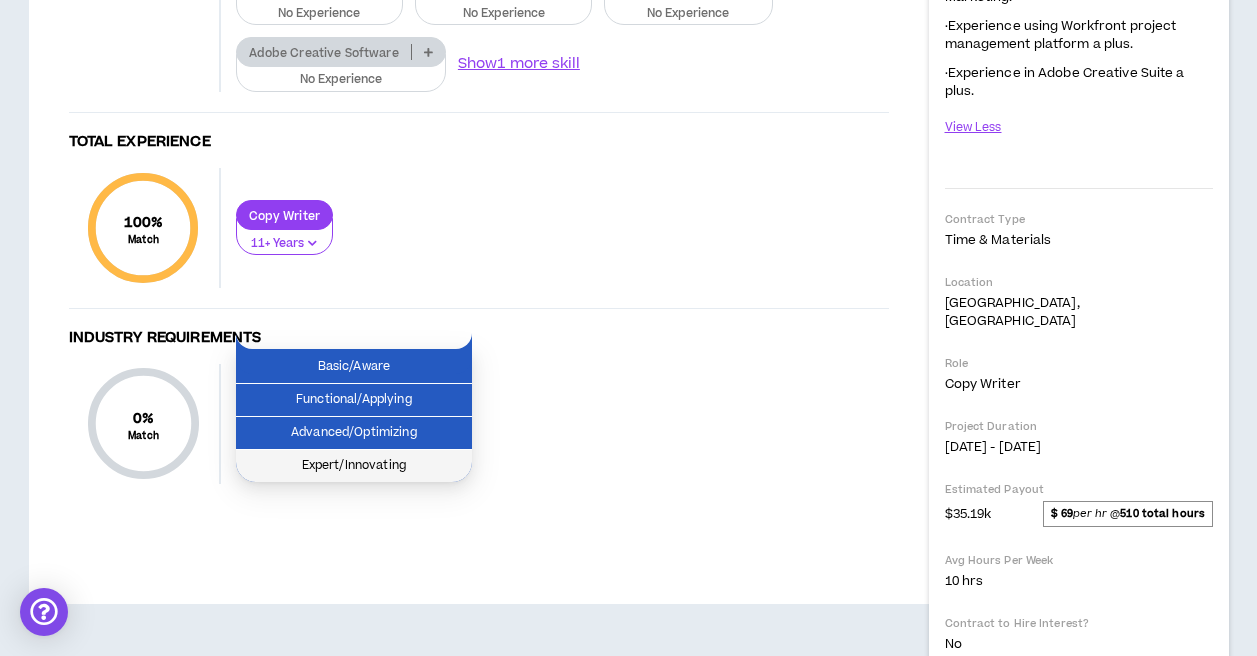 click on "Expert/Innovating" at bounding box center (354, 466) 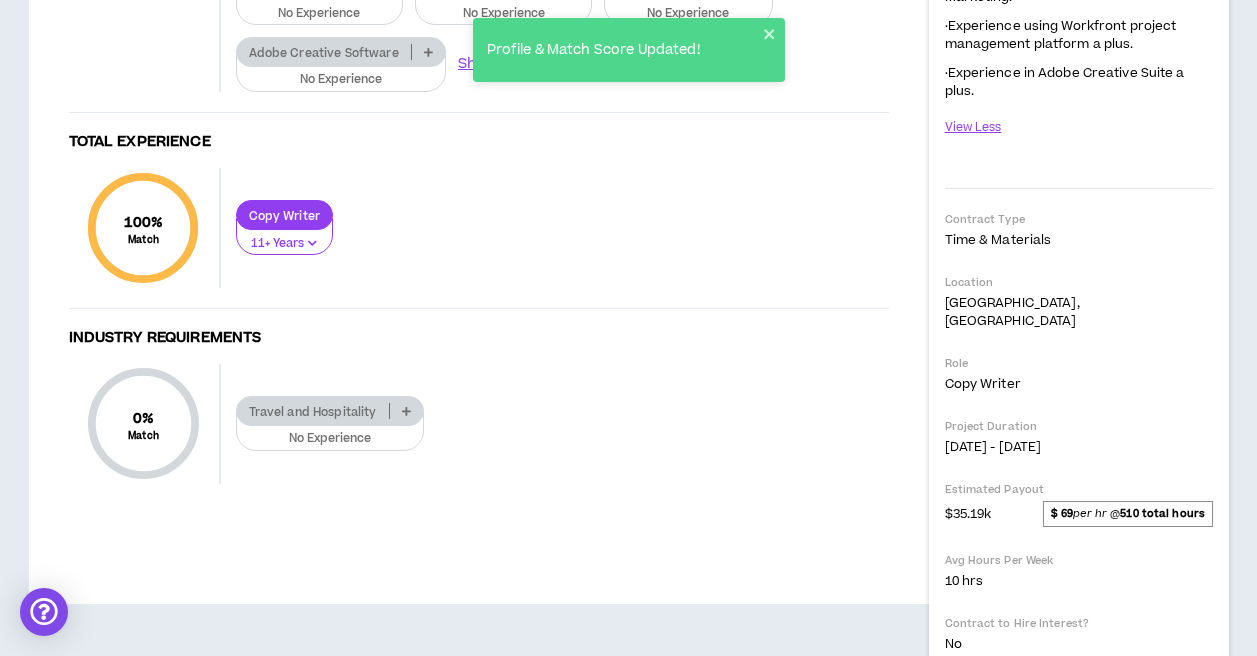 click at bounding box center (599, -148) 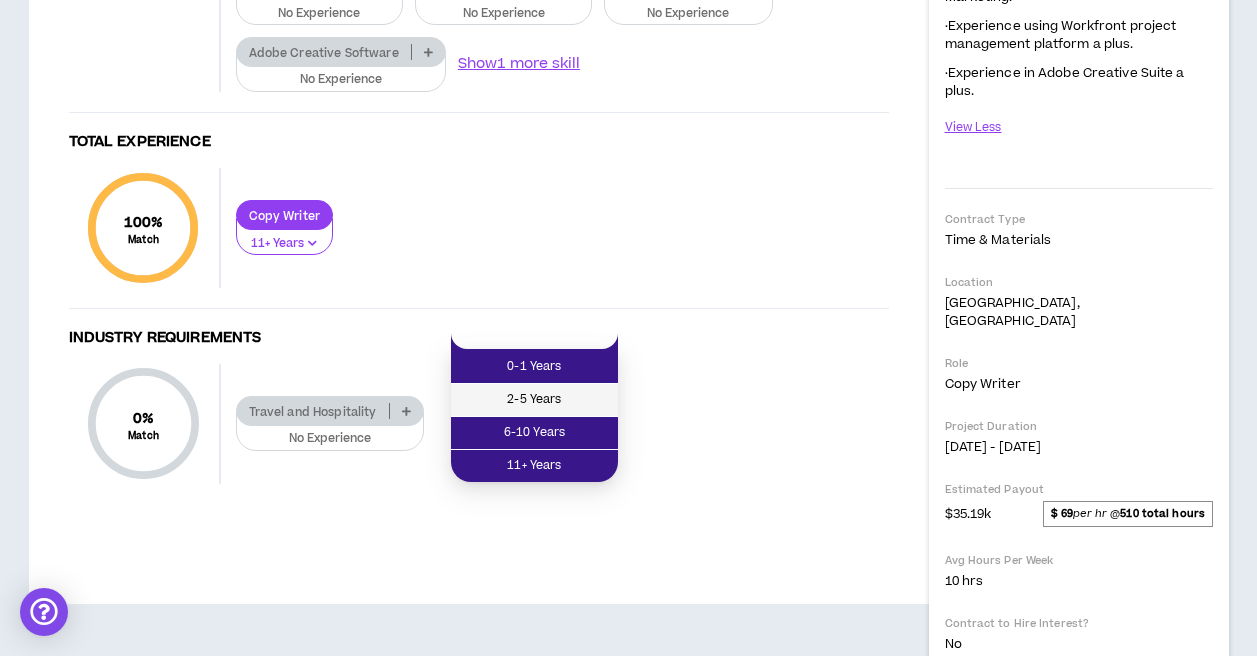 click on "2-5 Years" at bounding box center (534, 400) 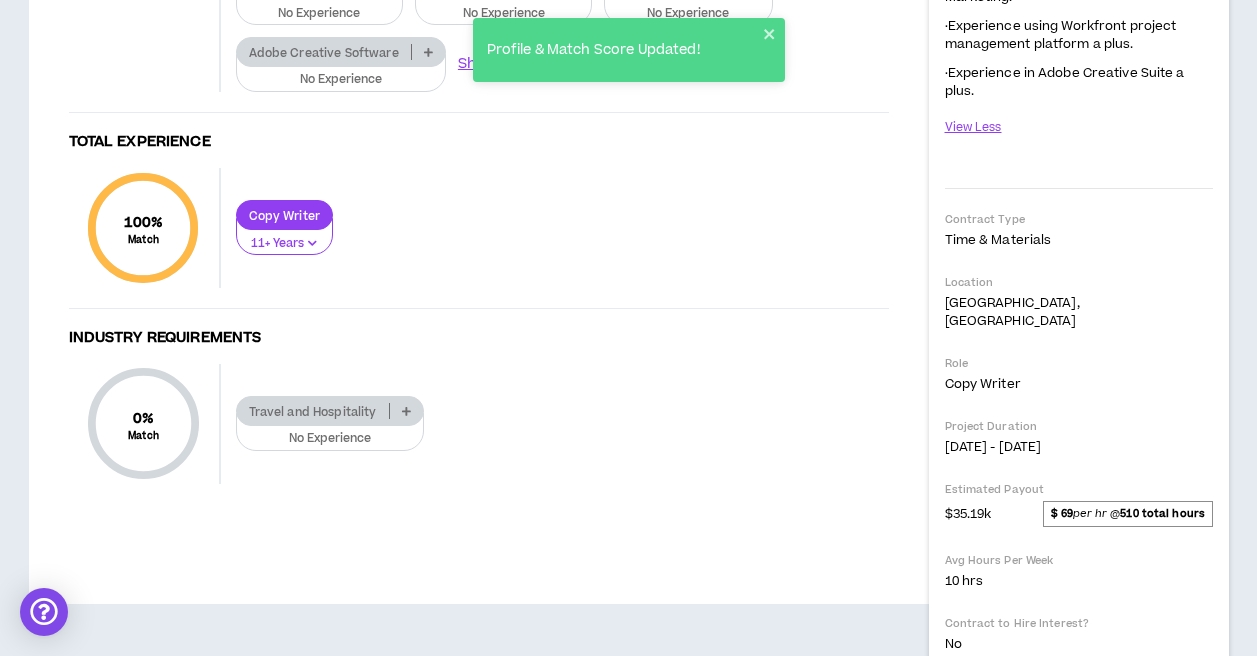 click at bounding box center [707, -148] 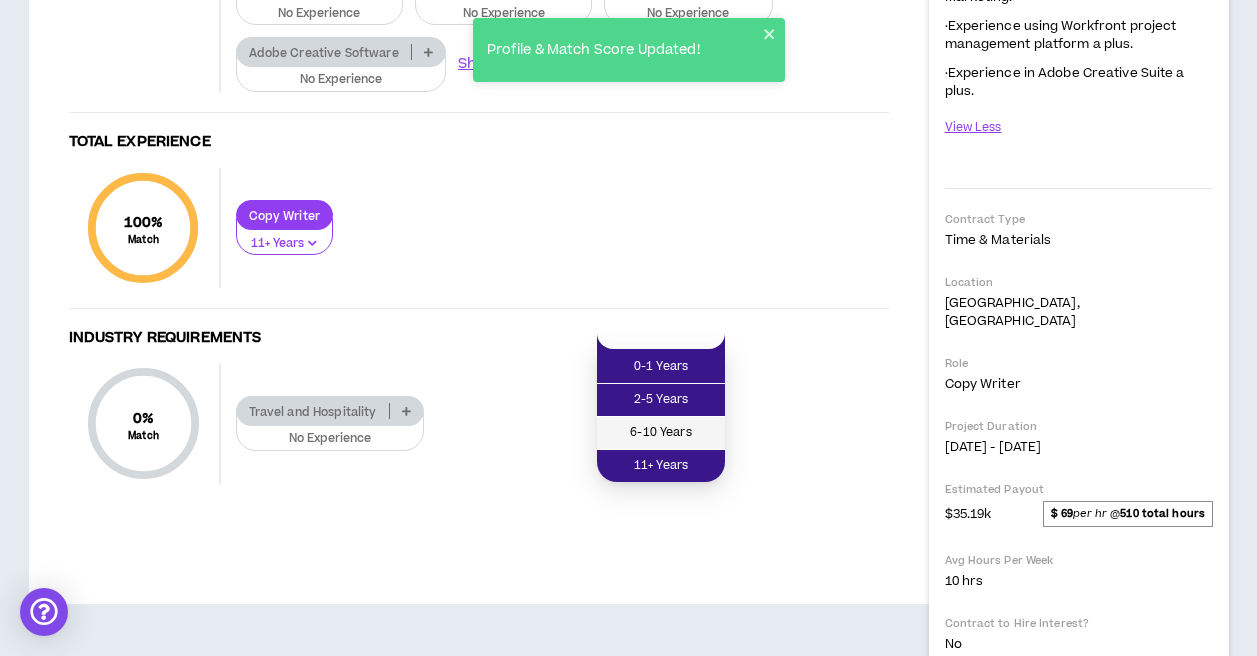 click on "6-10 Years" at bounding box center (661, 433) 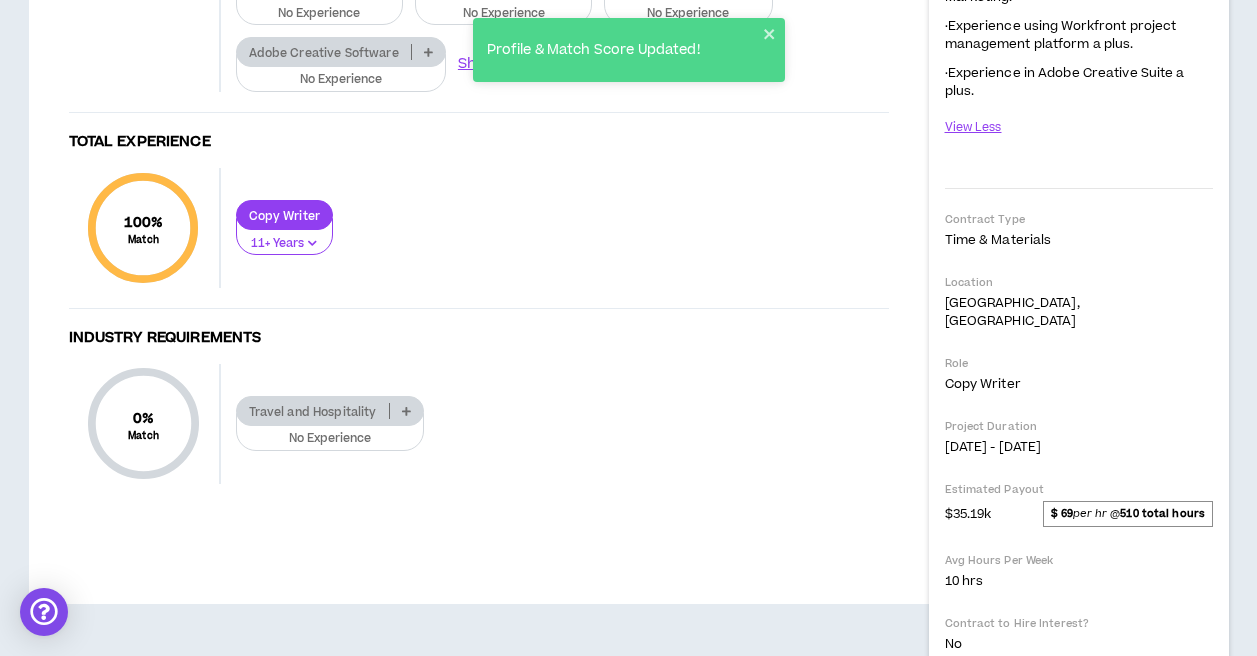 click at bounding box center (826, -148) 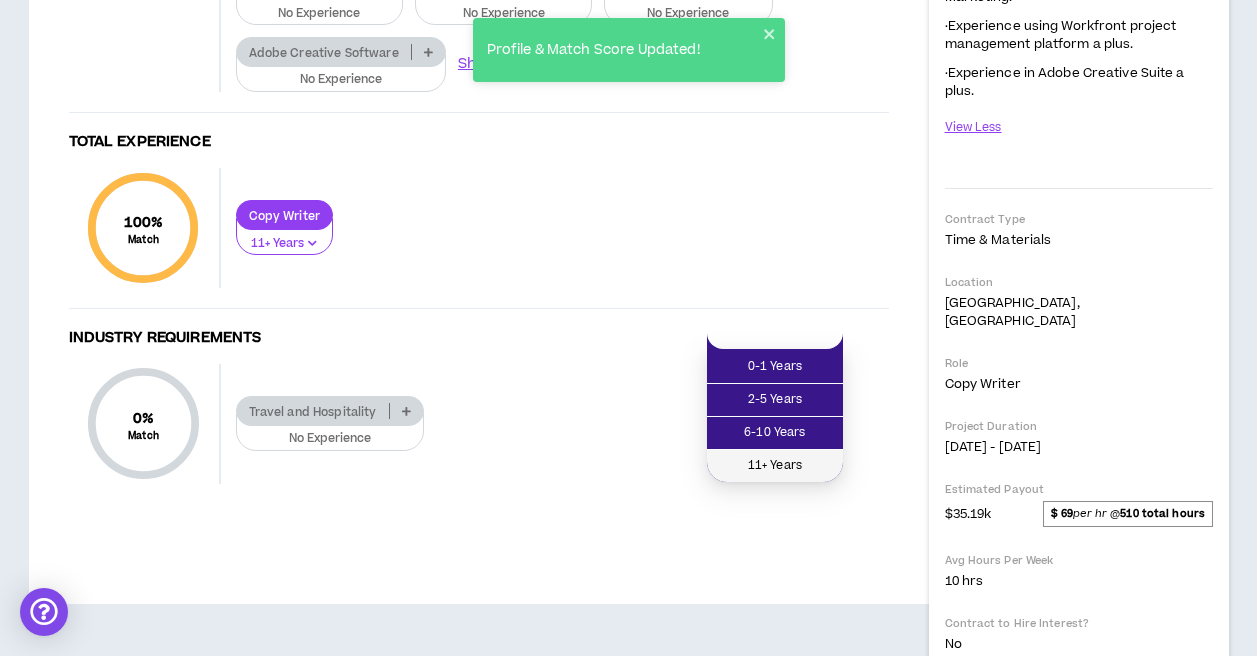 click on "11+ Years" at bounding box center [775, 466] 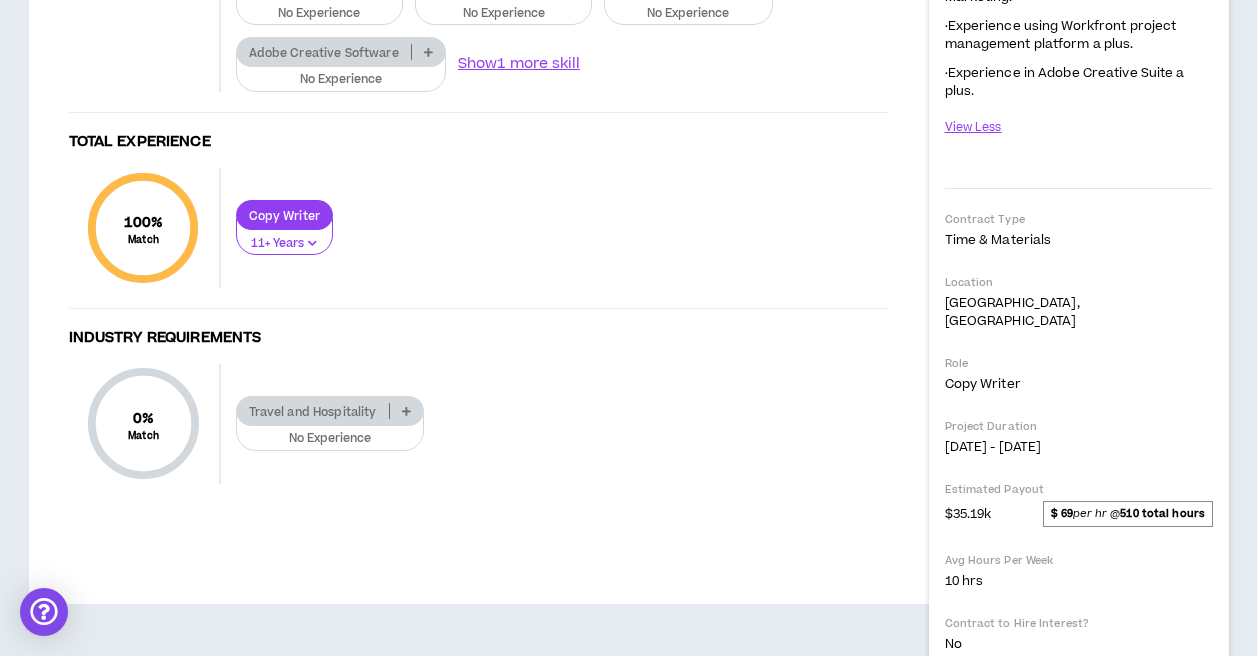 click at bounding box center (375, -81) 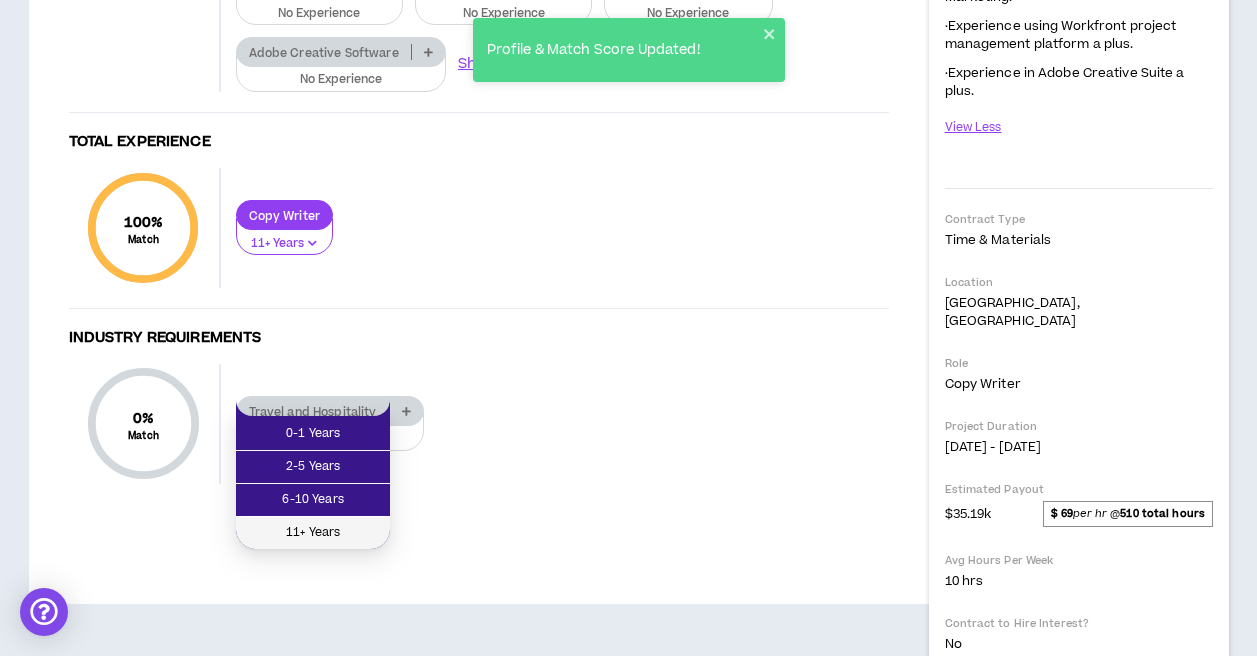 click on "11+ Years" at bounding box center (313, 533) 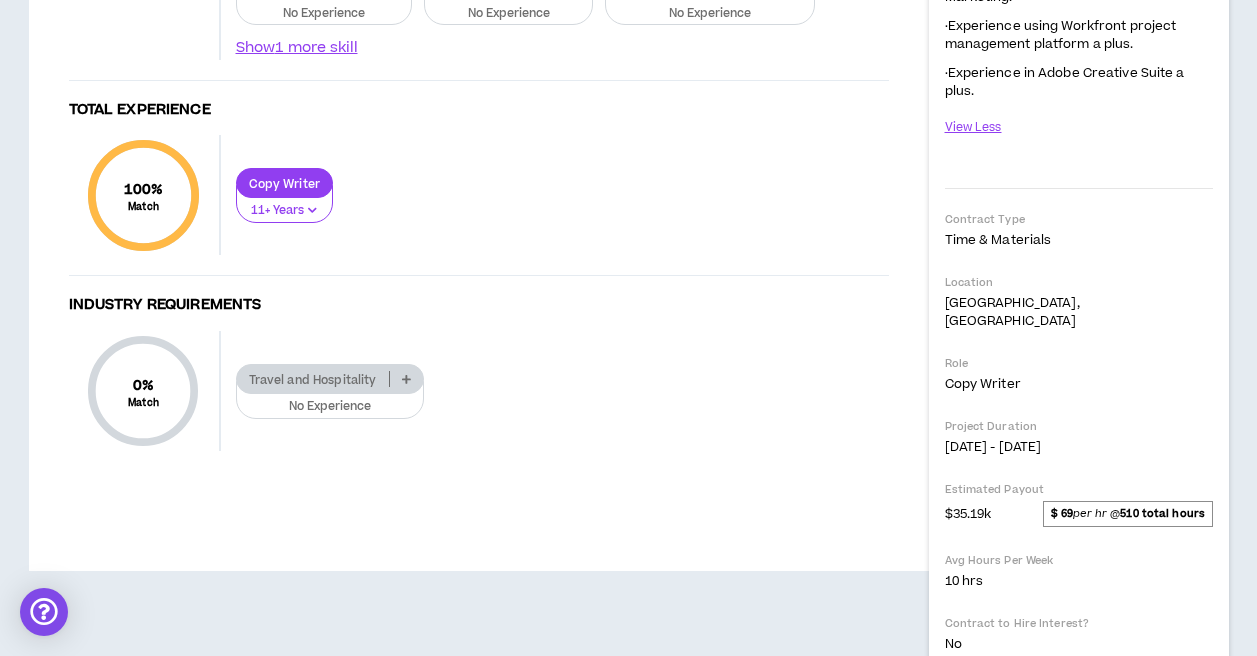 click at bounding box center [479, -81] 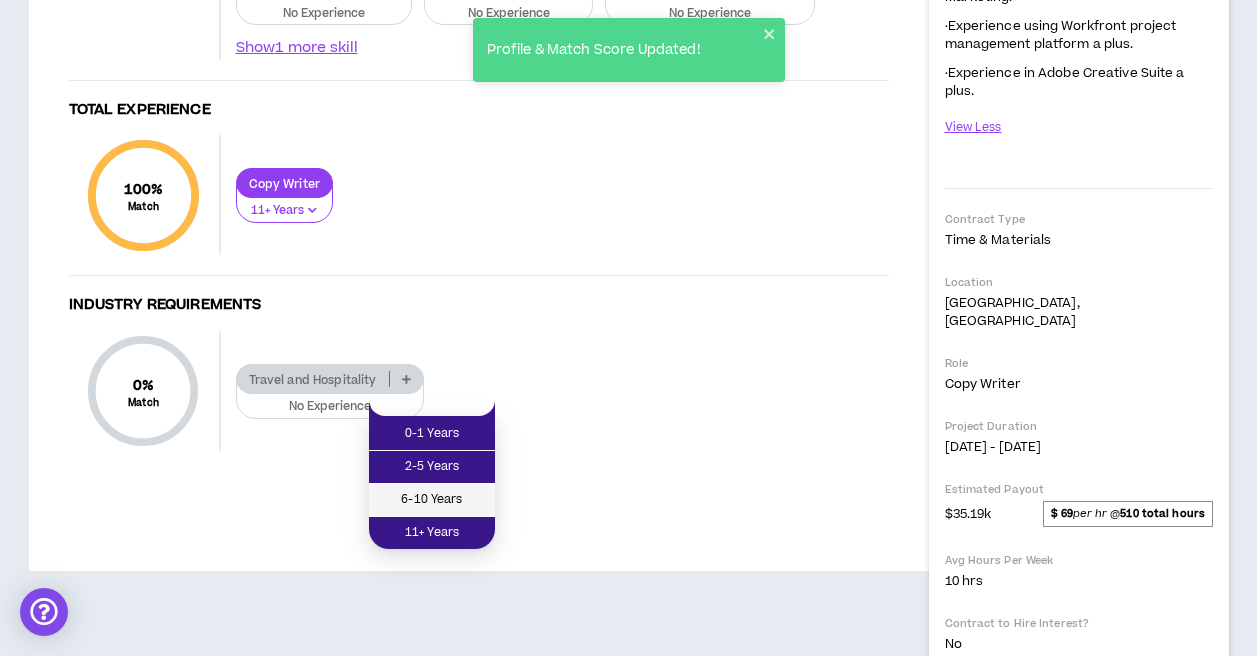 click on "6-10 Years" at bounding box center (432, 500) 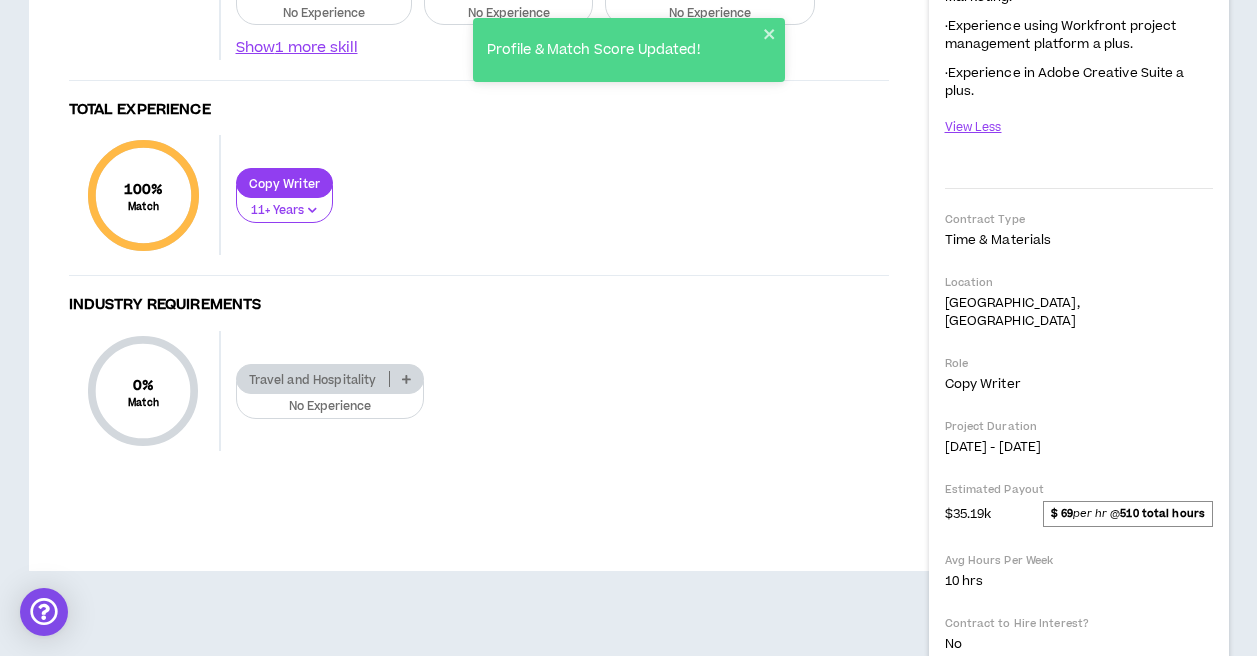 click at bounding box center [624, -81] 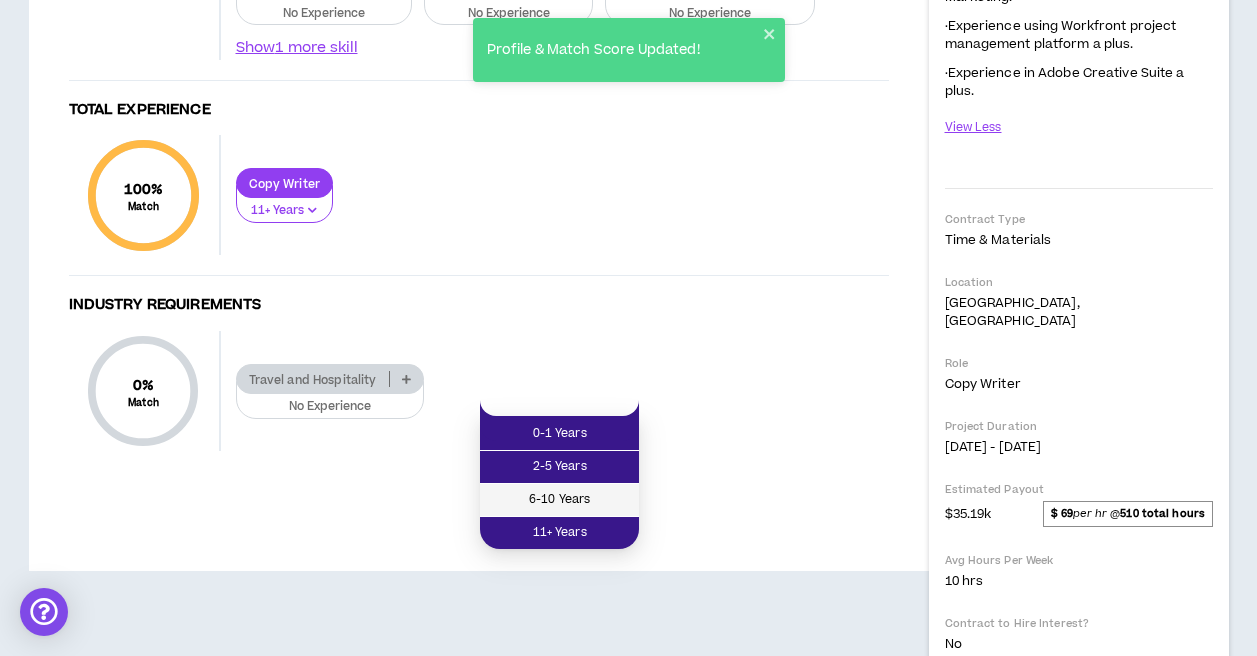 click on "6-10 Years" at bounding box center [559, 500] 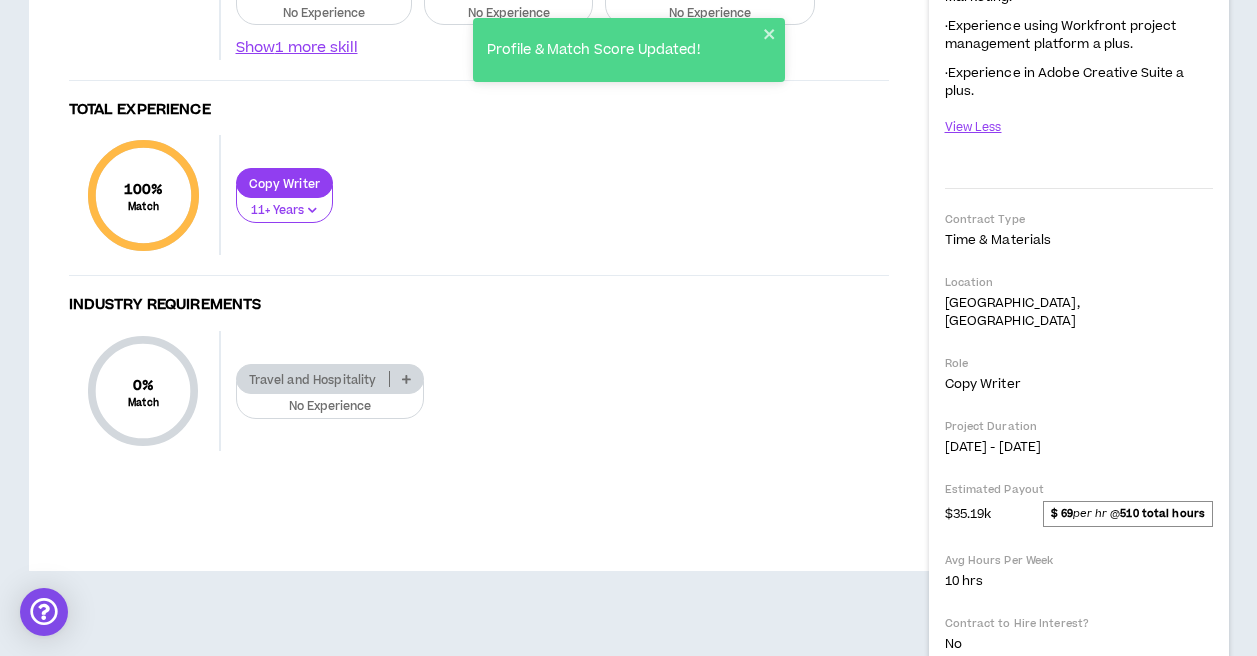click at bounding box center (769, -81) 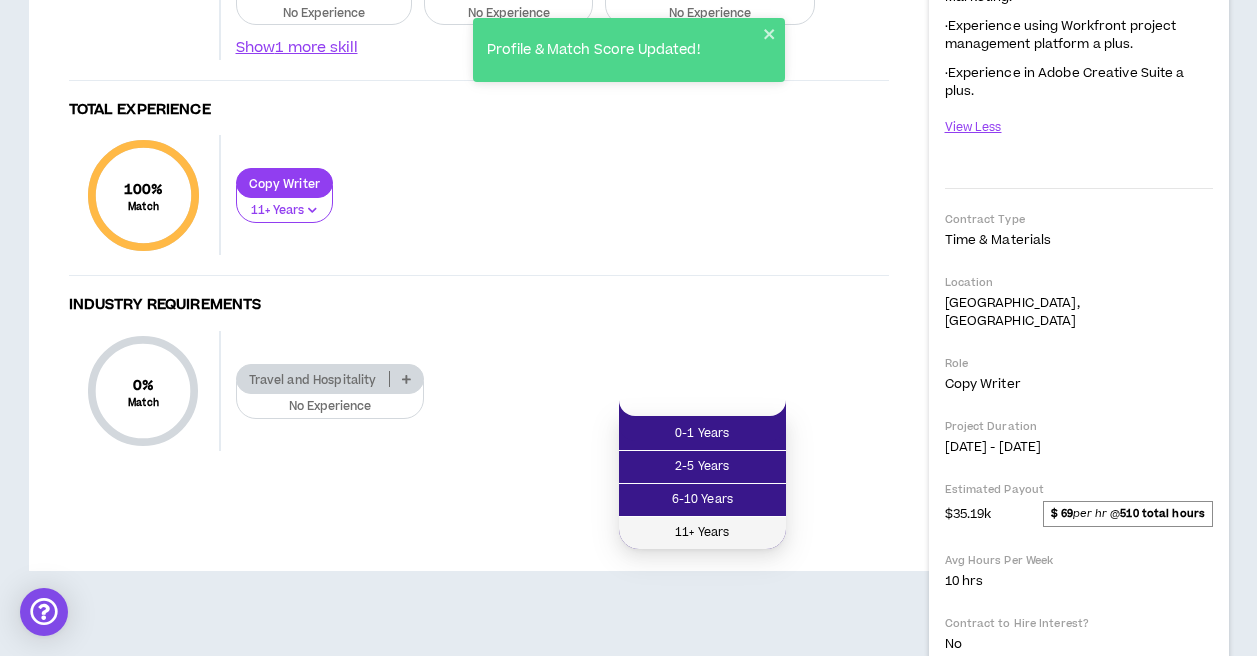click on "11+ Years" at bounding box center (702, 533) 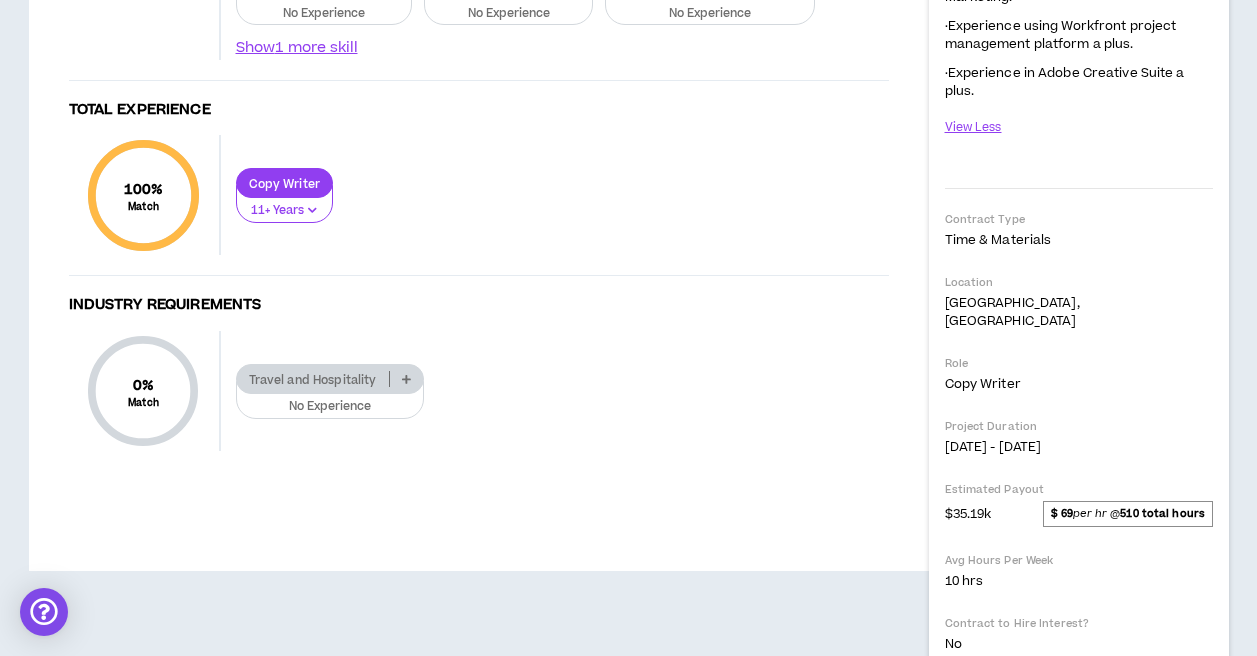 click at bounding box center (394, -15) 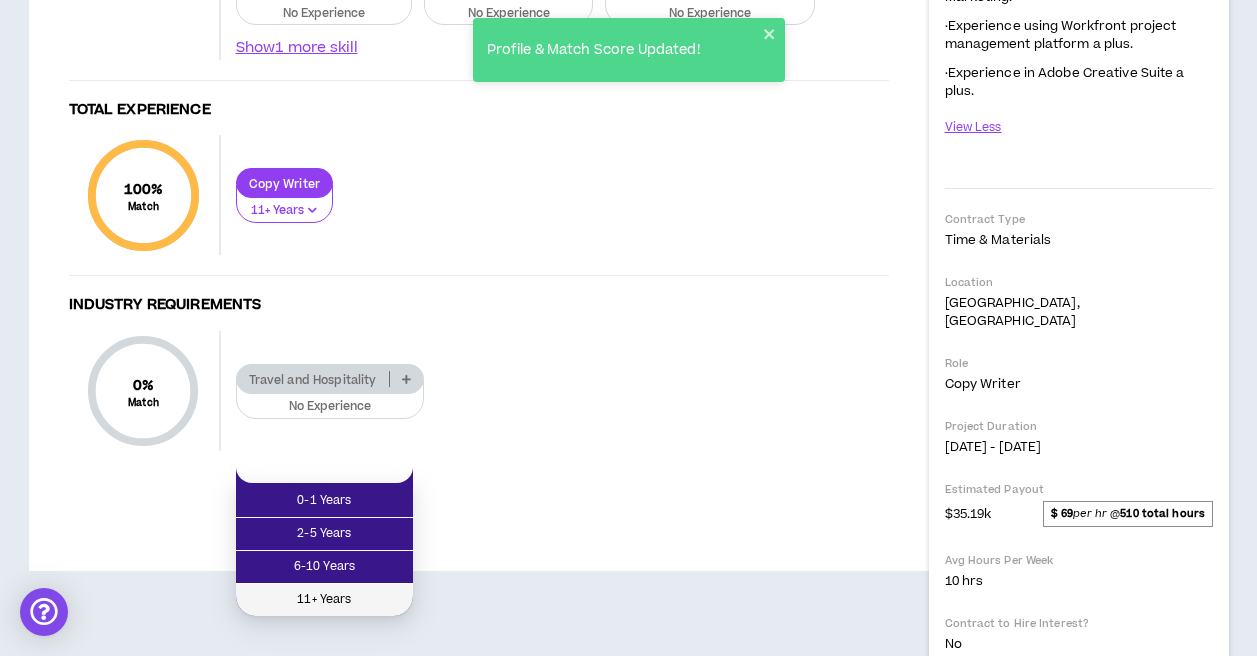 click on "11+ Years" at bounding box center (324, 600) 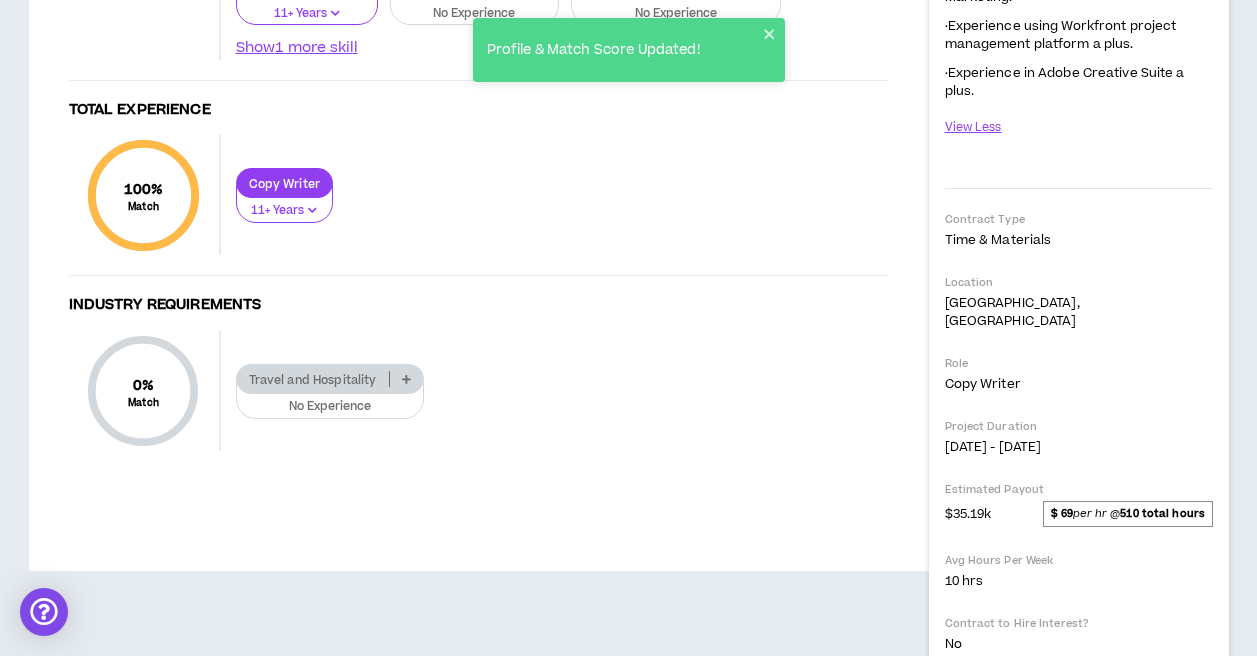 click at bounding box center [541, -15] 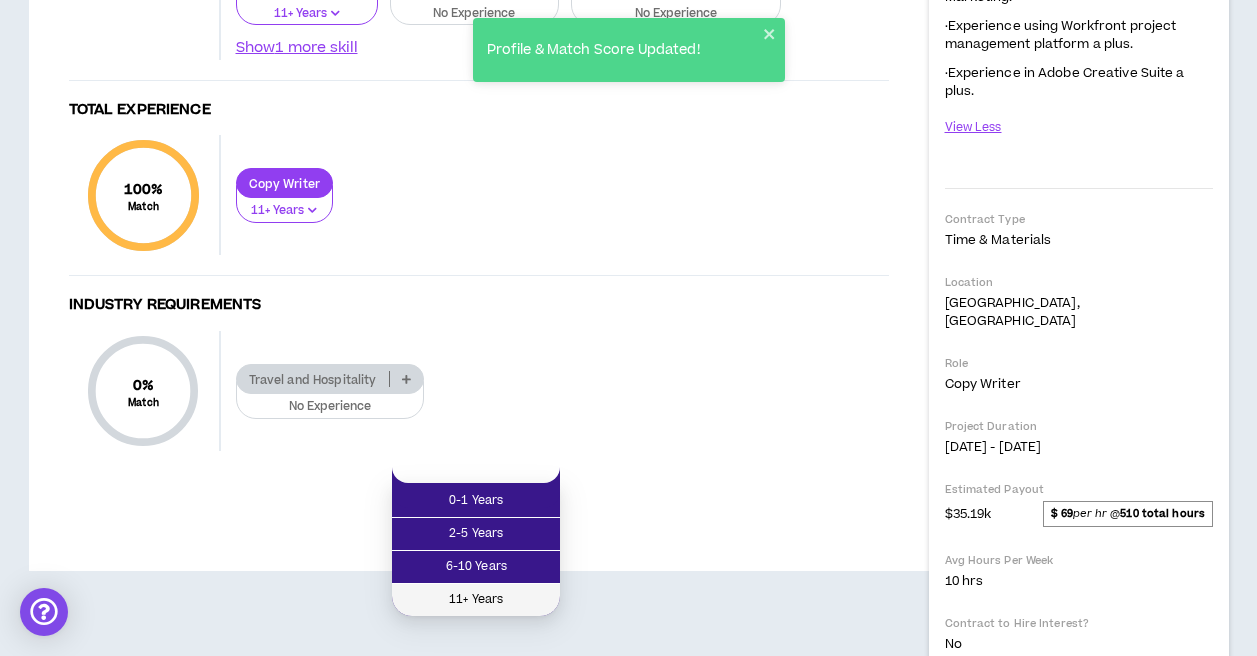 click on "11+ Years" at bounding box center (476, 600) 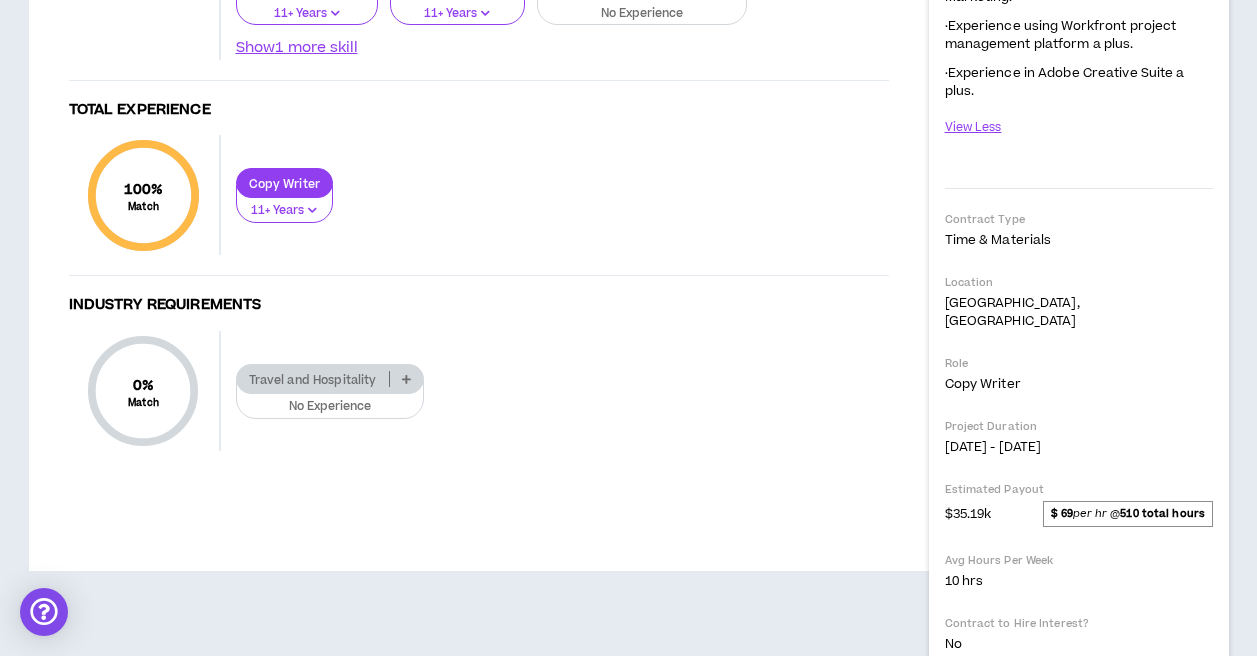 click at bounding box center (729, -15) 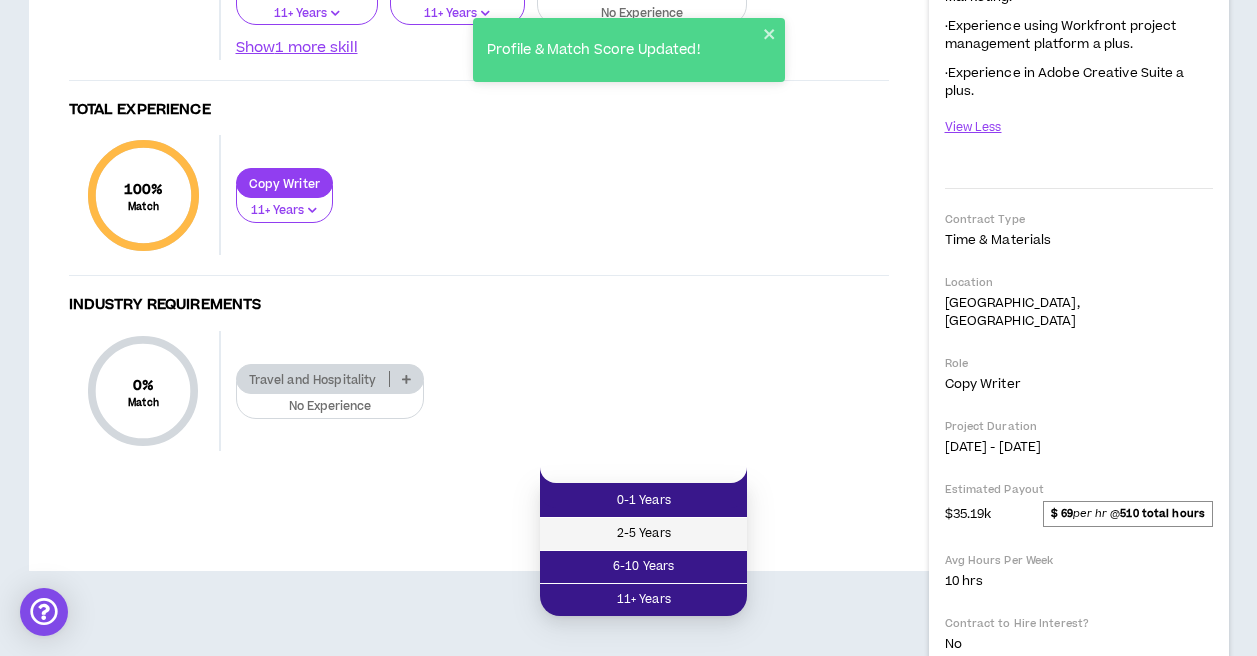 click on "2-5 Years" at bounding box center (643, 534) 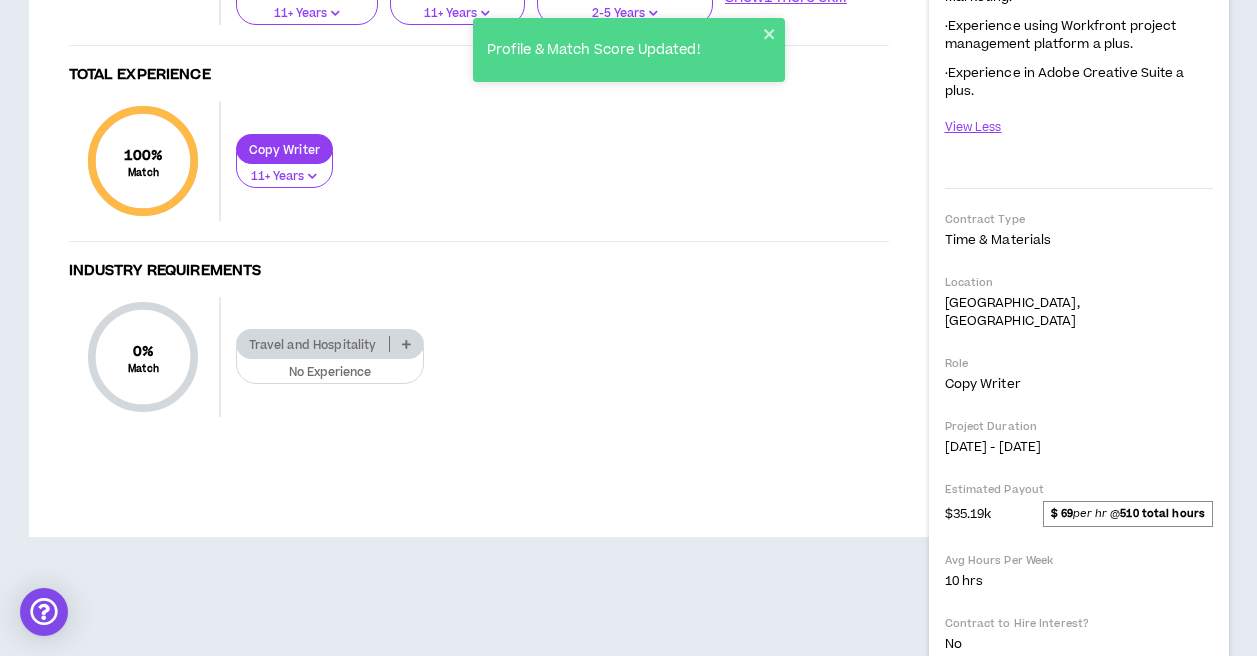 click at bounding box center [653, 13] 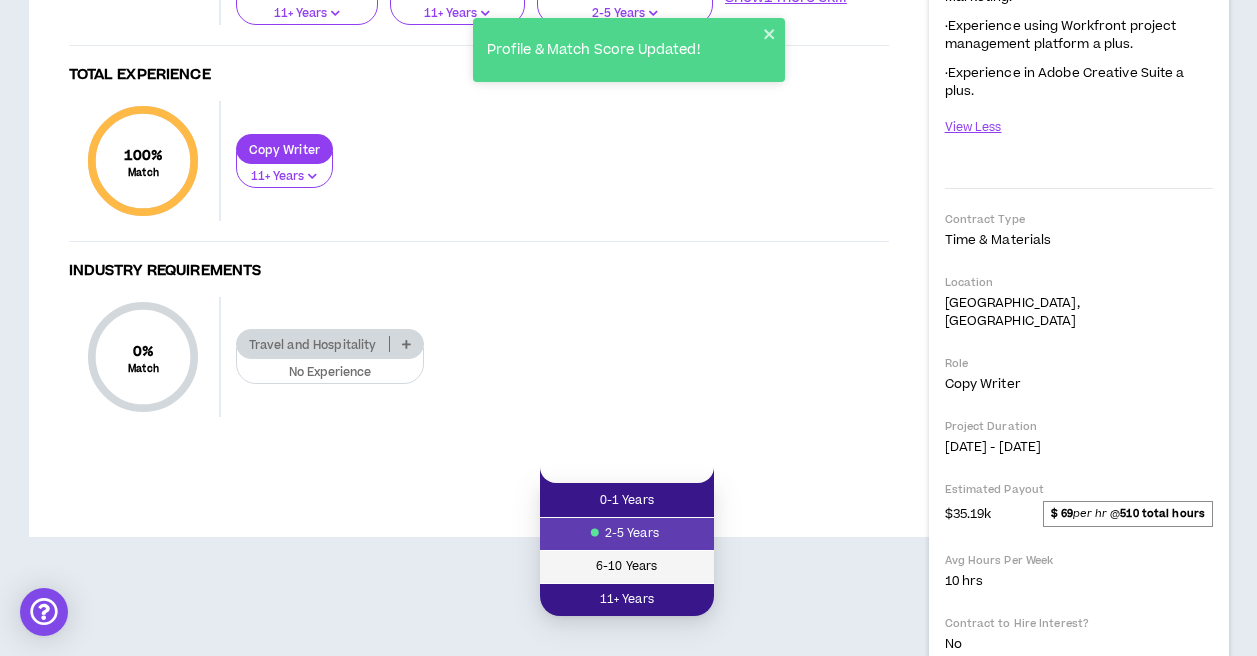 click on "6-10 Years" at bounding box center (627, 567) 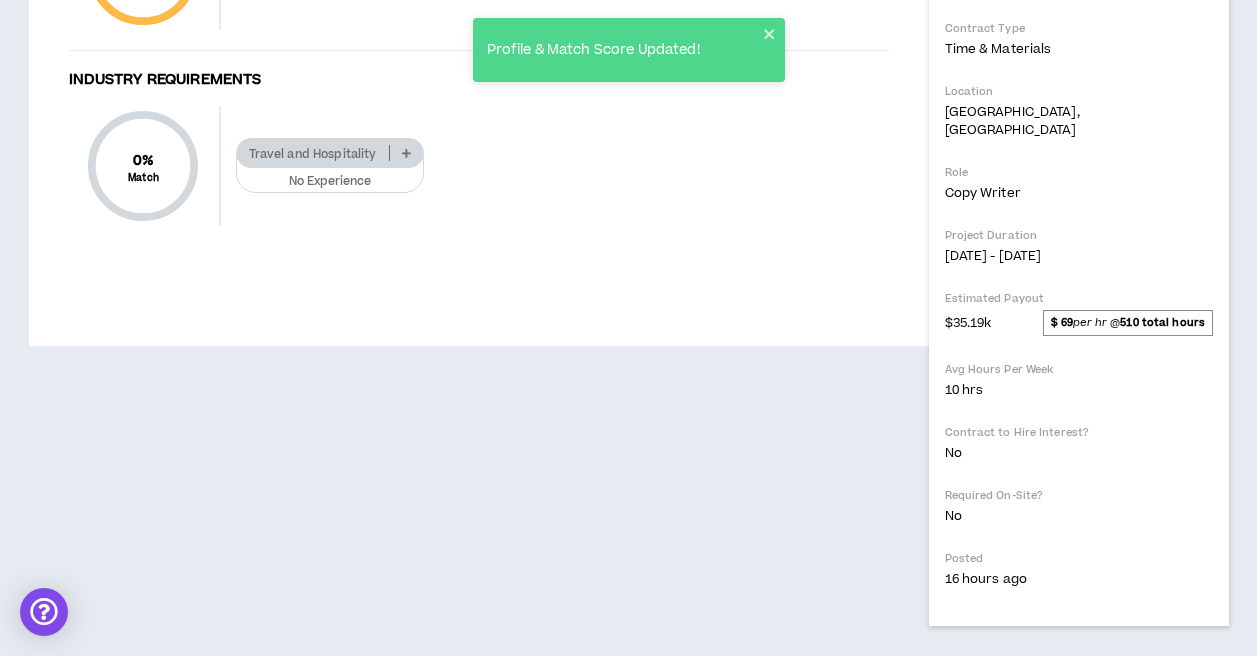 scroll, scrollTop: 2401, scrollLeft: 0, axis: vertical 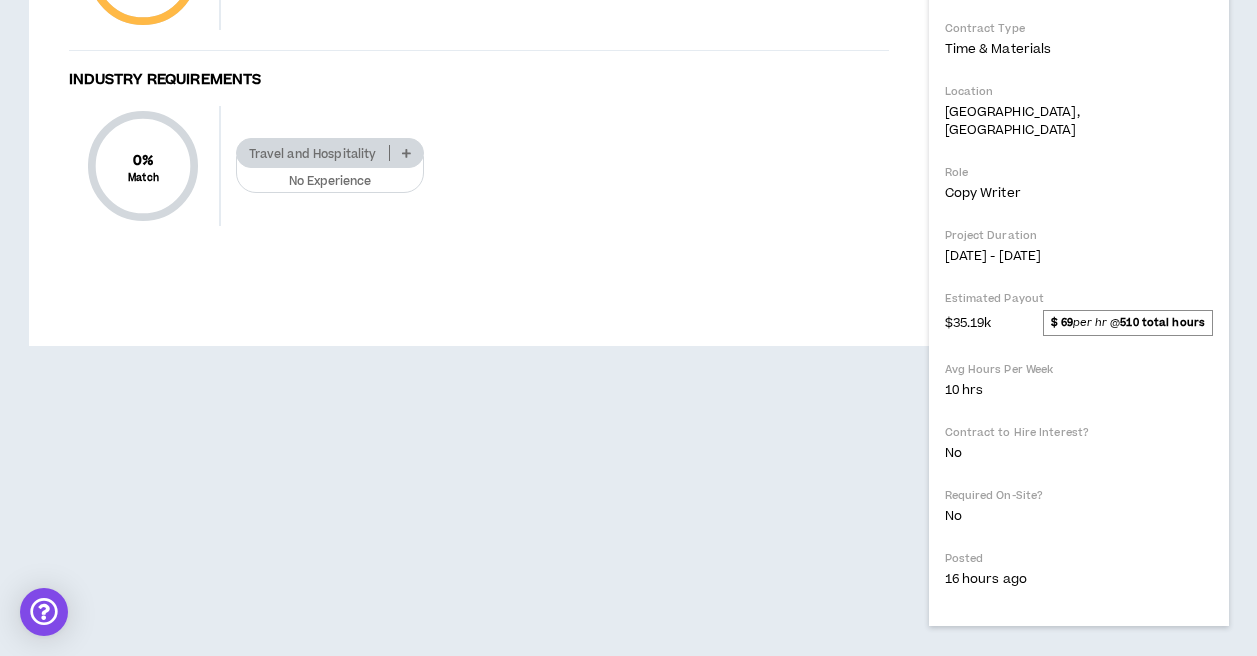 click at bounding box center [406, 153] 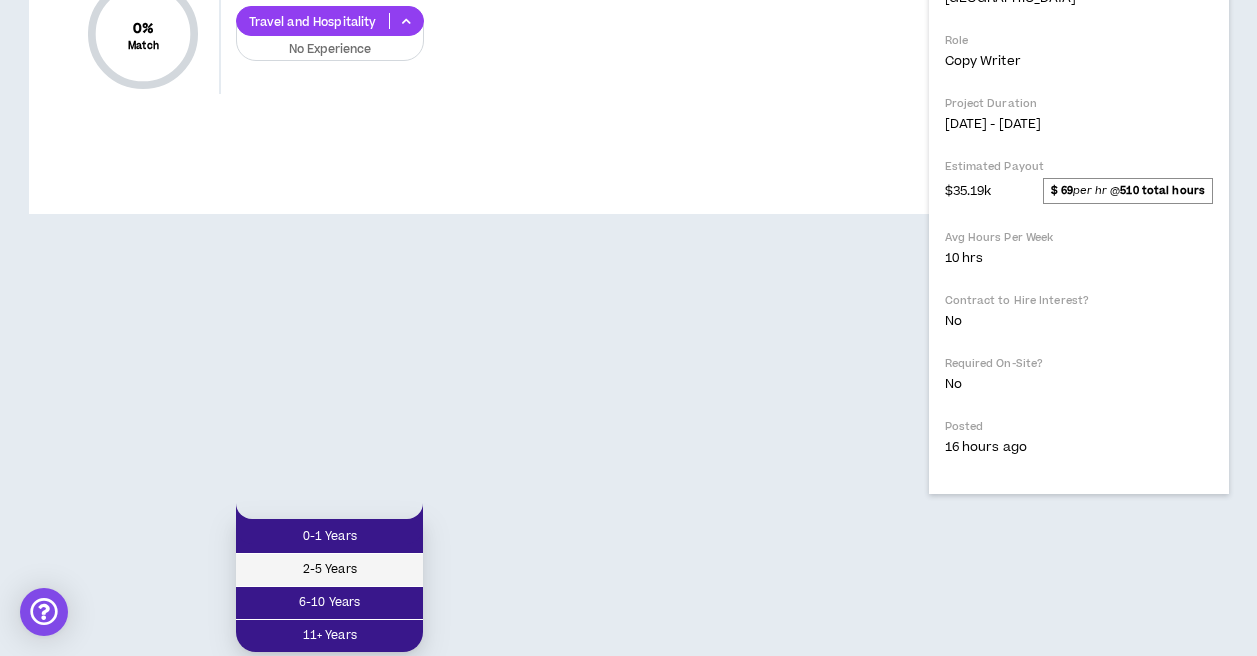 click on "2-5 Years" at bounding box center (329, 570) 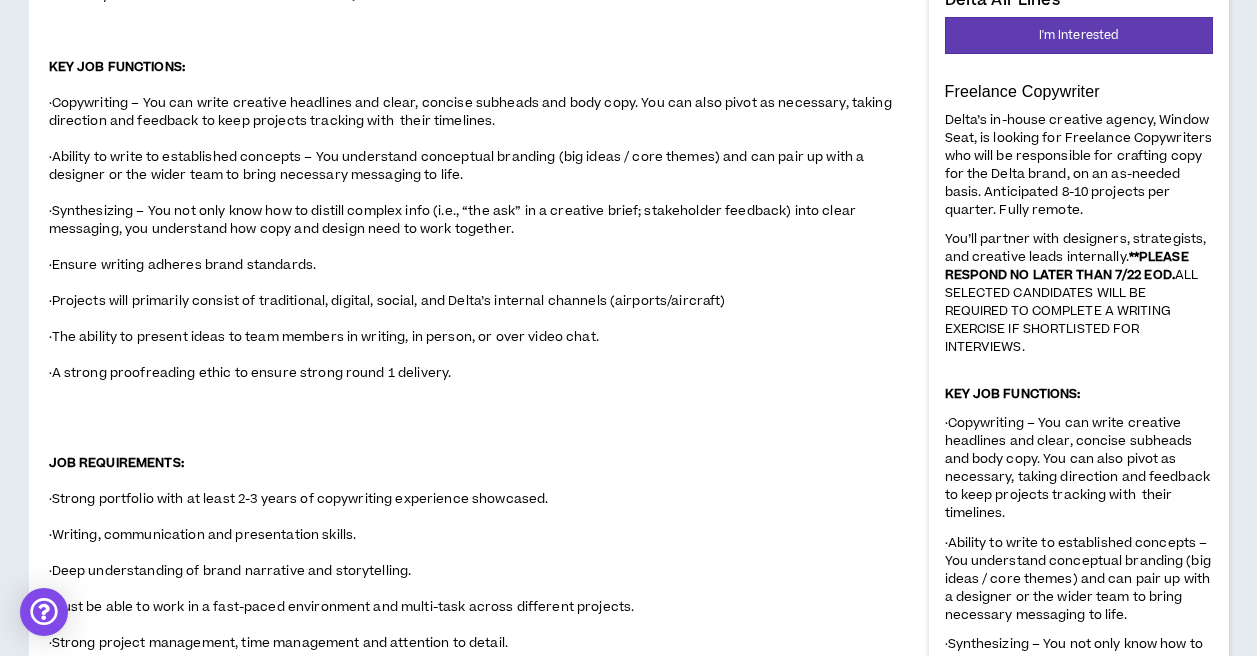 scroll, scrollTop: 78, scrollLeft: 0, axis: vertical 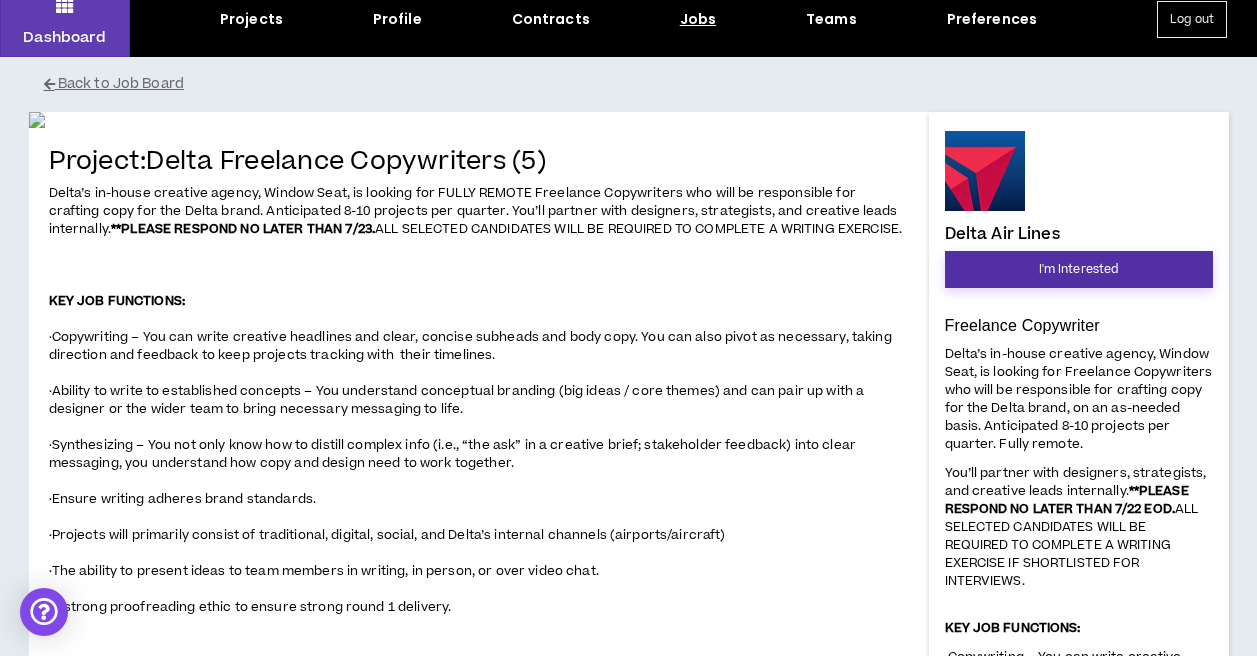 click on "I'm Interested" at bounding box center (1079, 269) 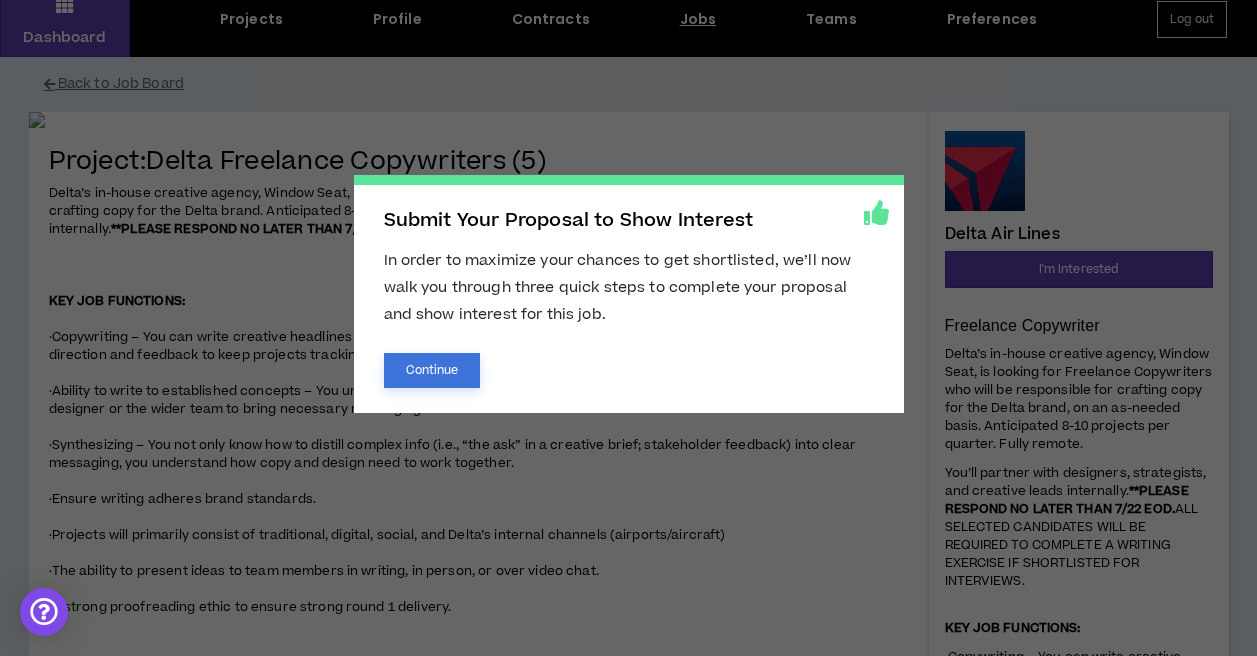 click on "Continue" at bounding box center (432, 370) 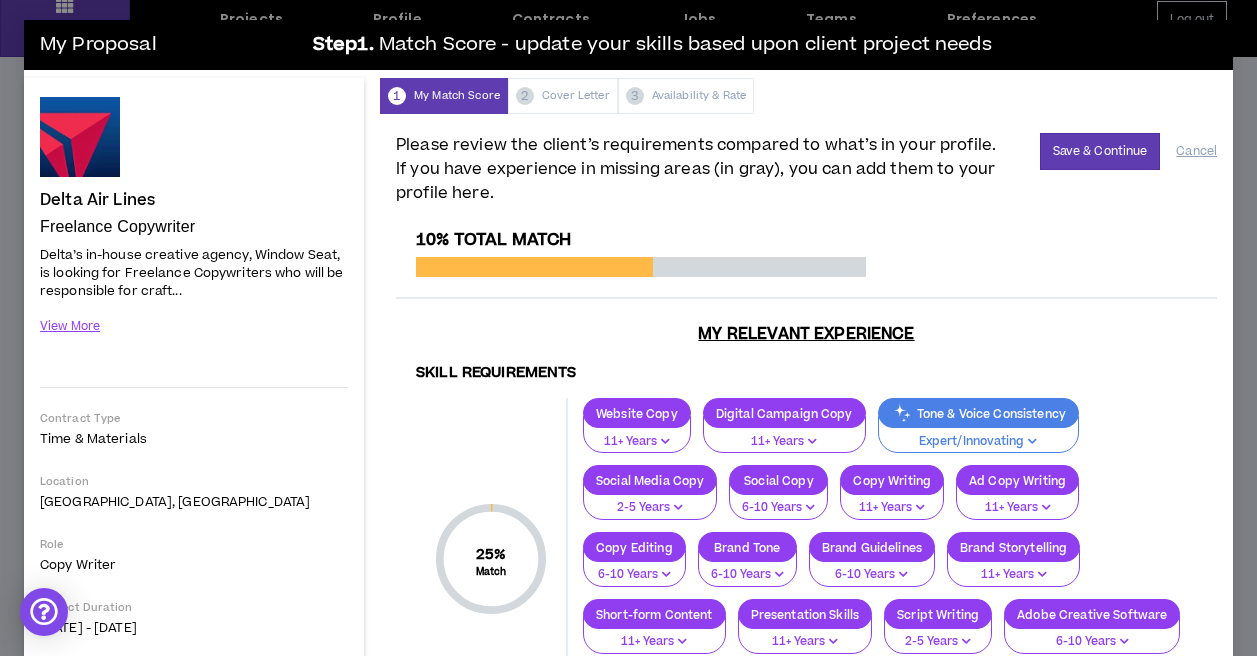 scroll, scrollTop: 0, scrollLeft: 0, axis: both 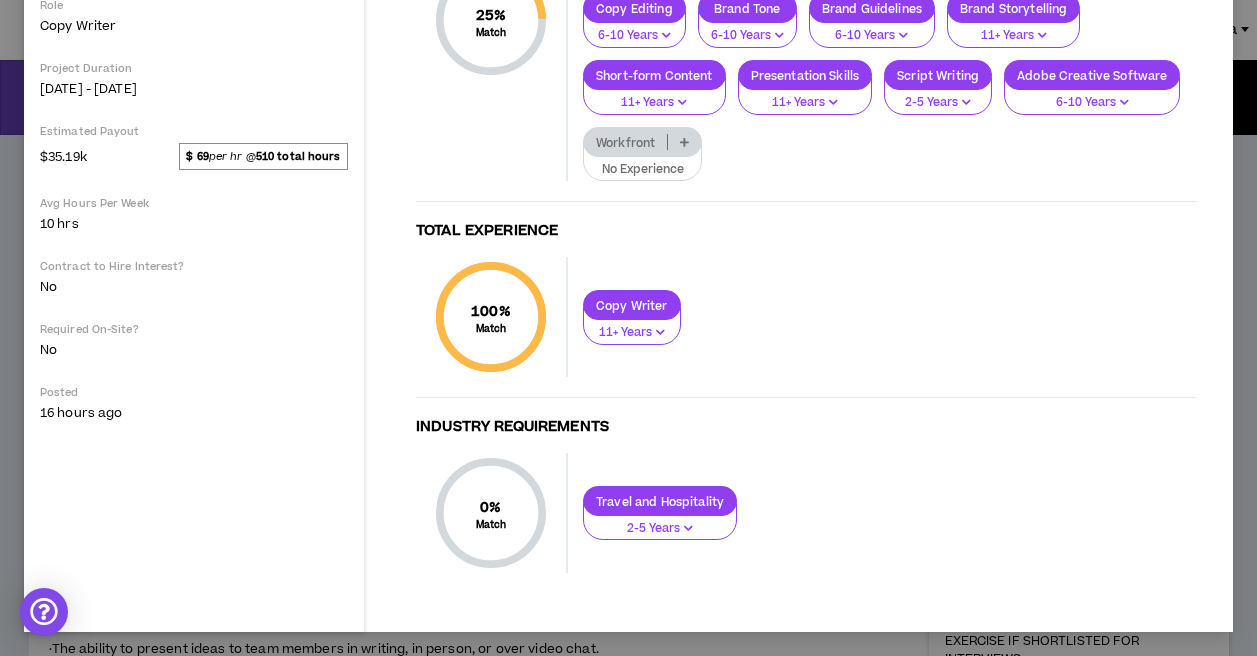 click on "2-5 Years" at bounding box center (660, 529) 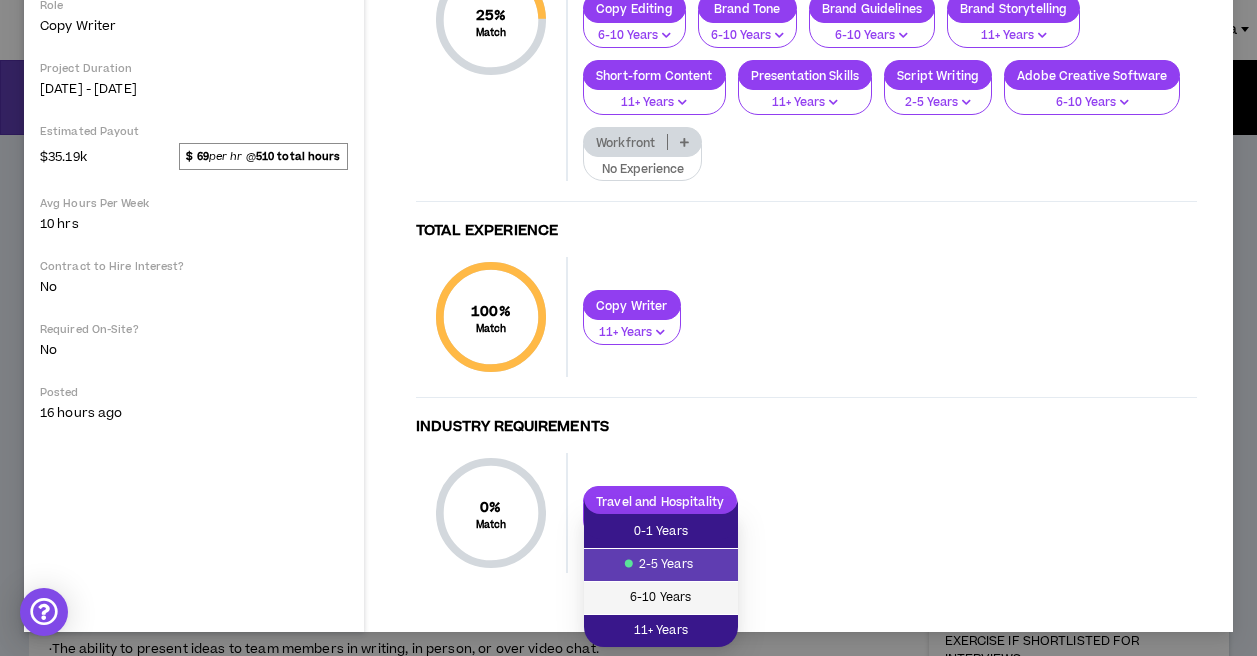 click on "6-10 Years" at bounding box center (661, 598) 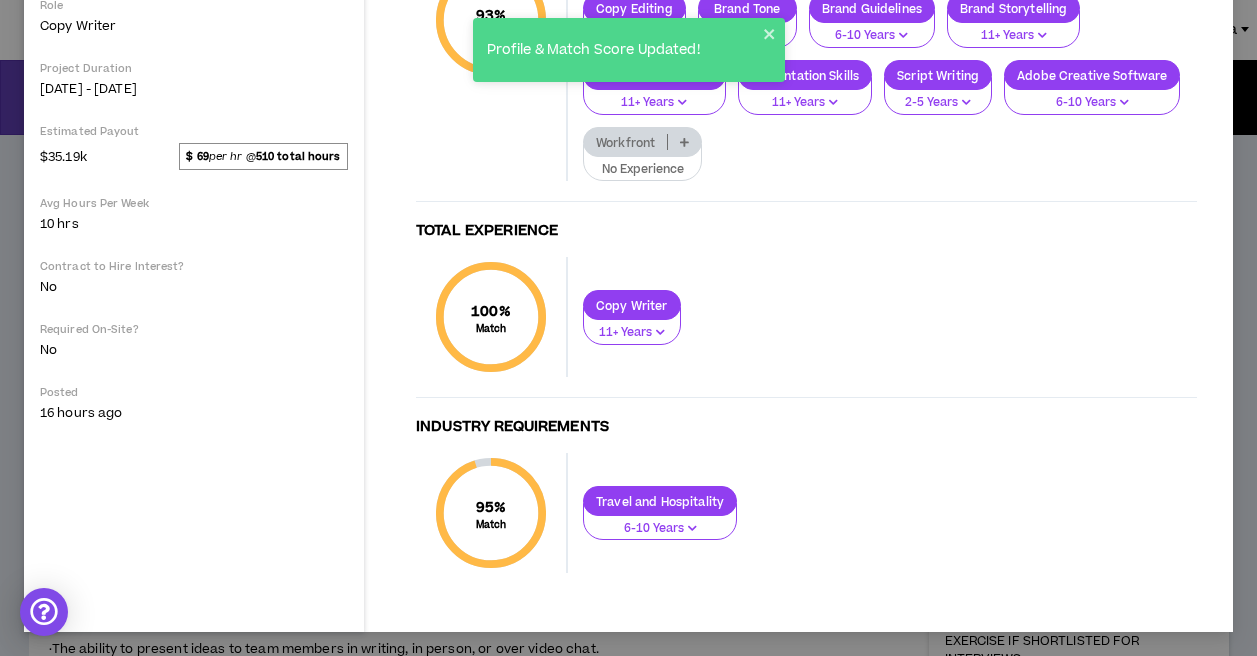 scroll, scrollTop: 0, scrollLeft: 0, axis: both 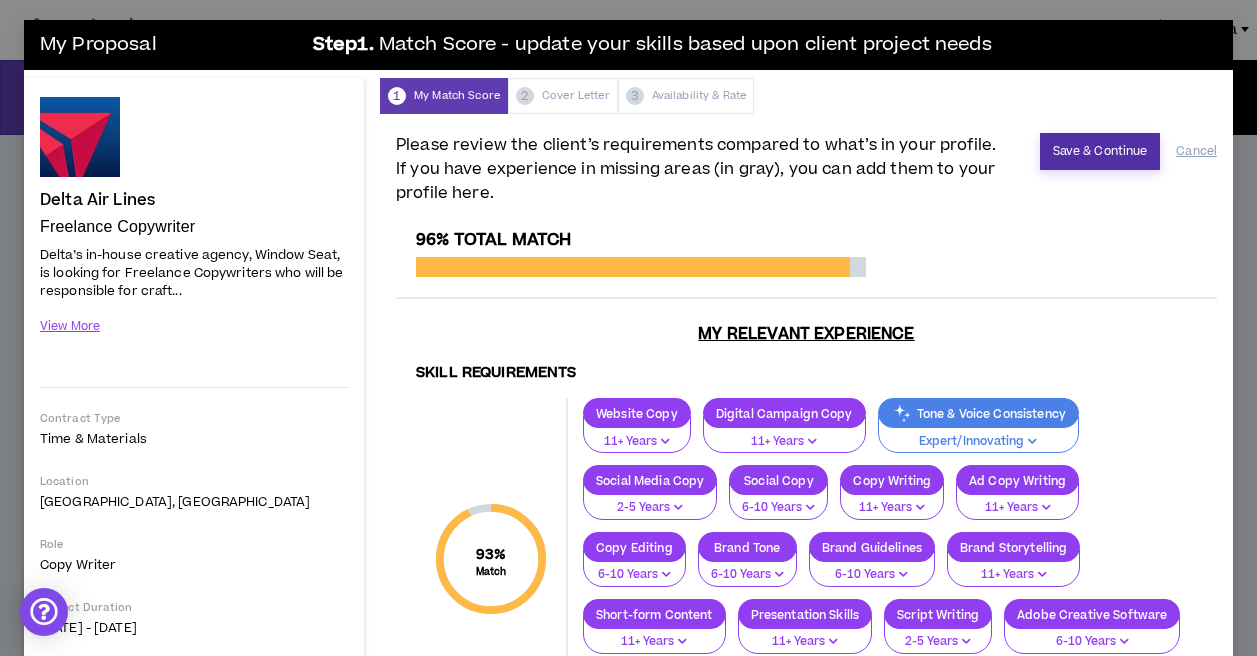click on "Save & Continue" at bounding box center (1100, 151) 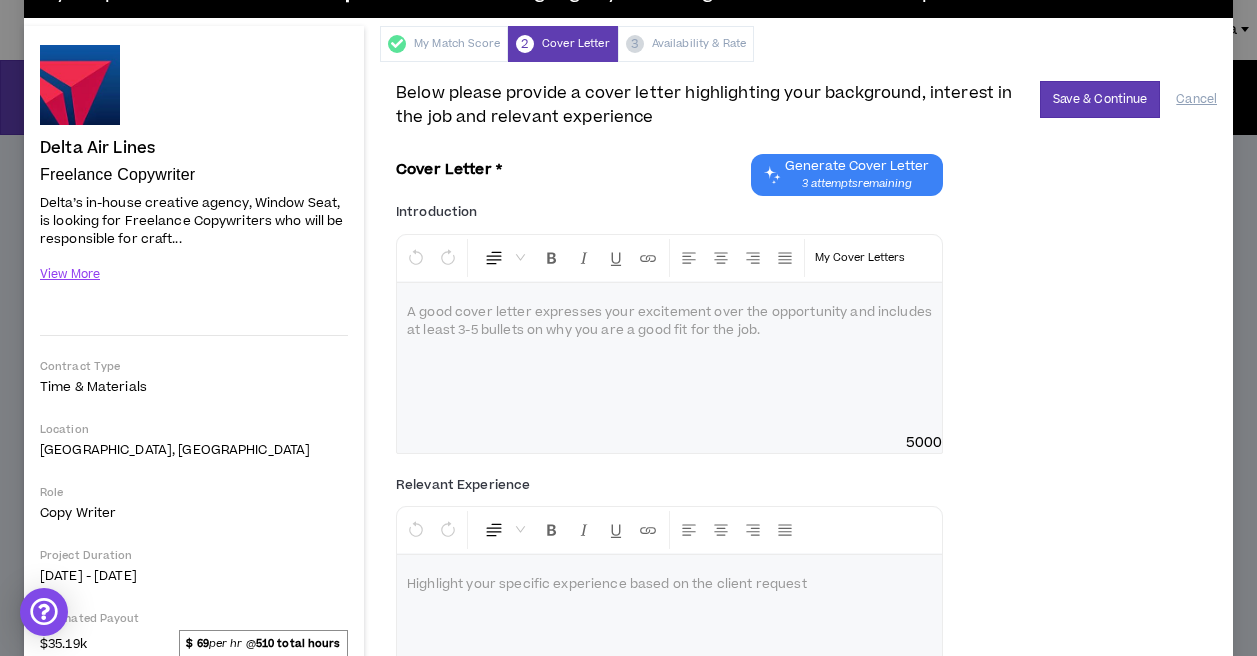 scroll, scrollTop: 53, scrollLeft: 0, axis: vertical 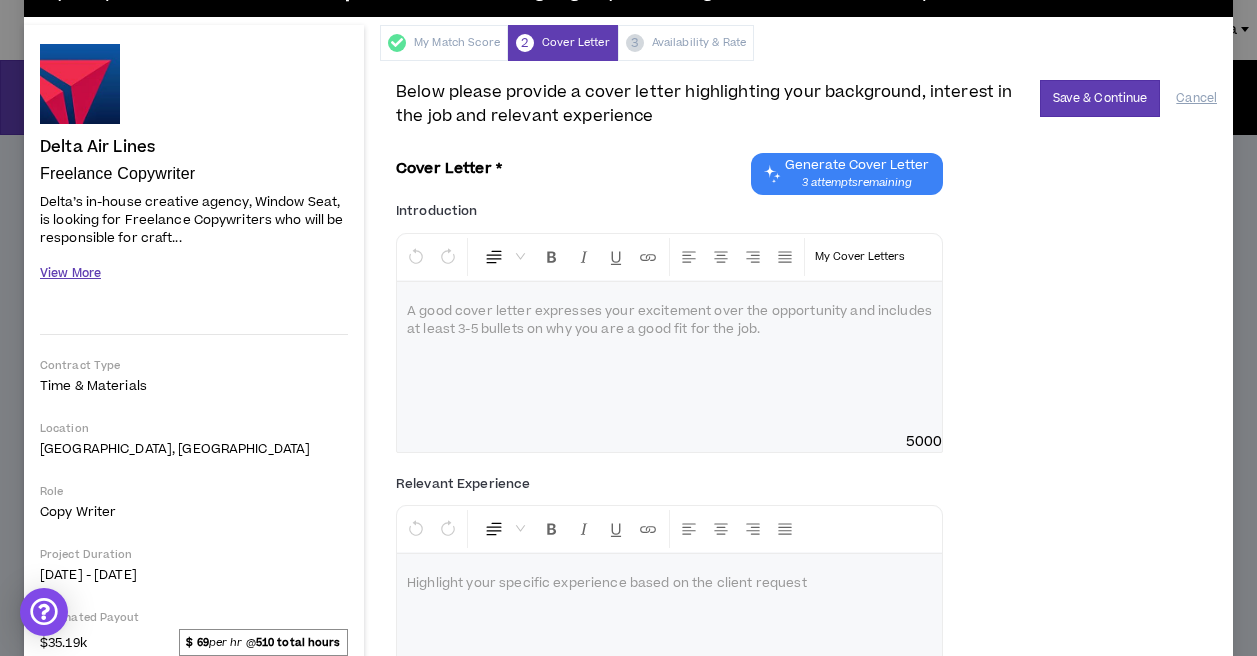 click on "View More" at bounding box center [70, 273] 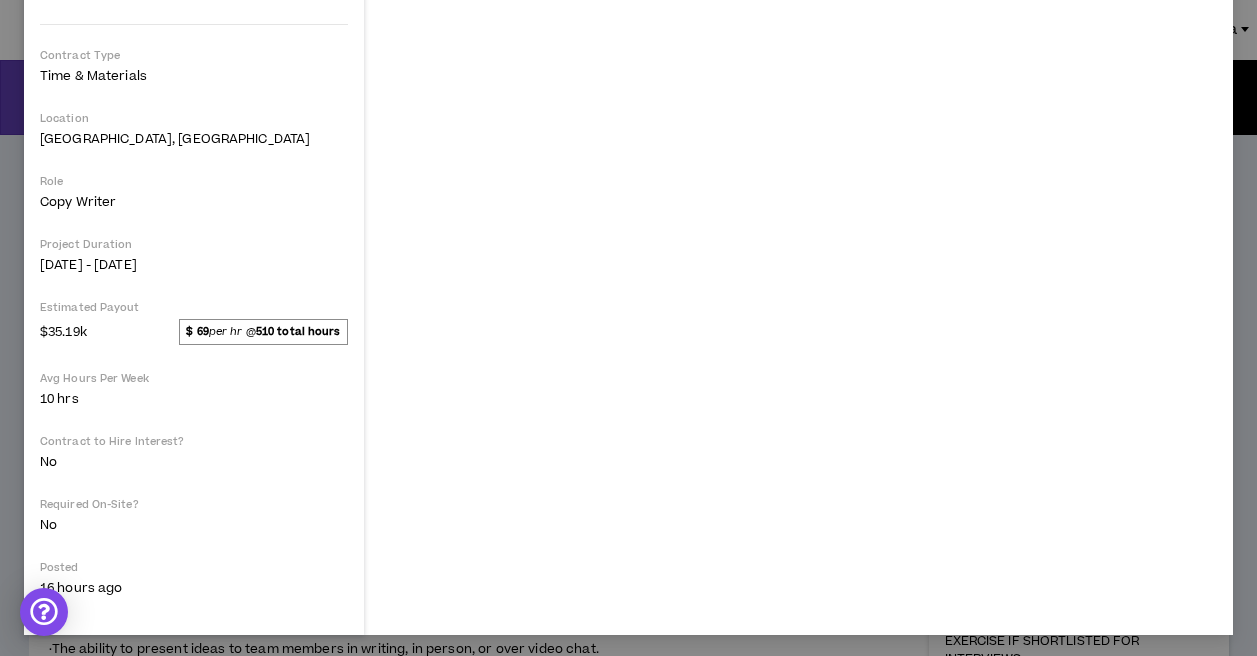 scroll, scrollTop: 1812, scrollLeft: 0, axis: vertical 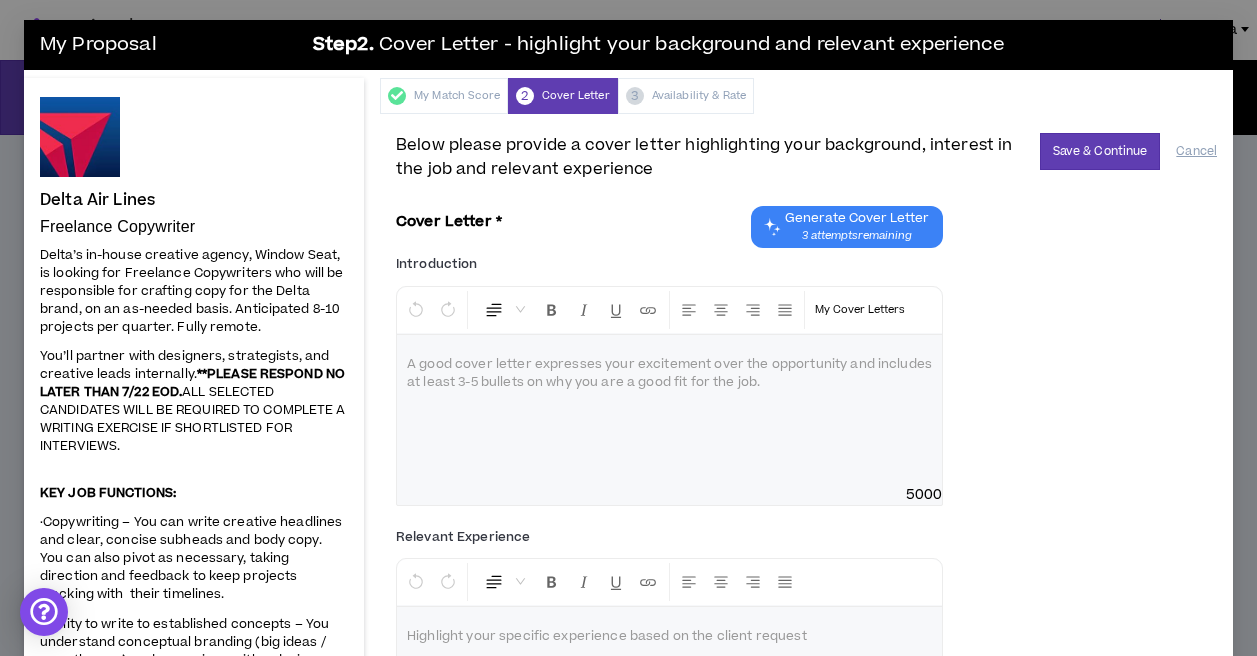 type 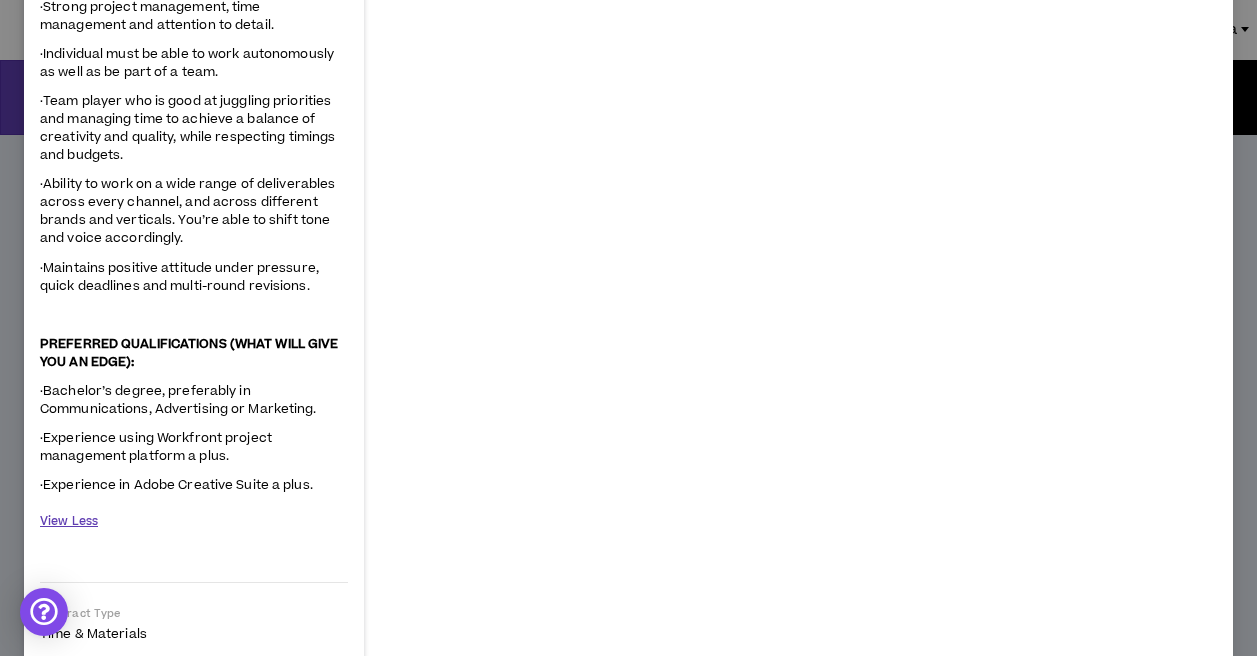 scroll, scrollTop: 1257, scrollLeft: 0, axis: vertical 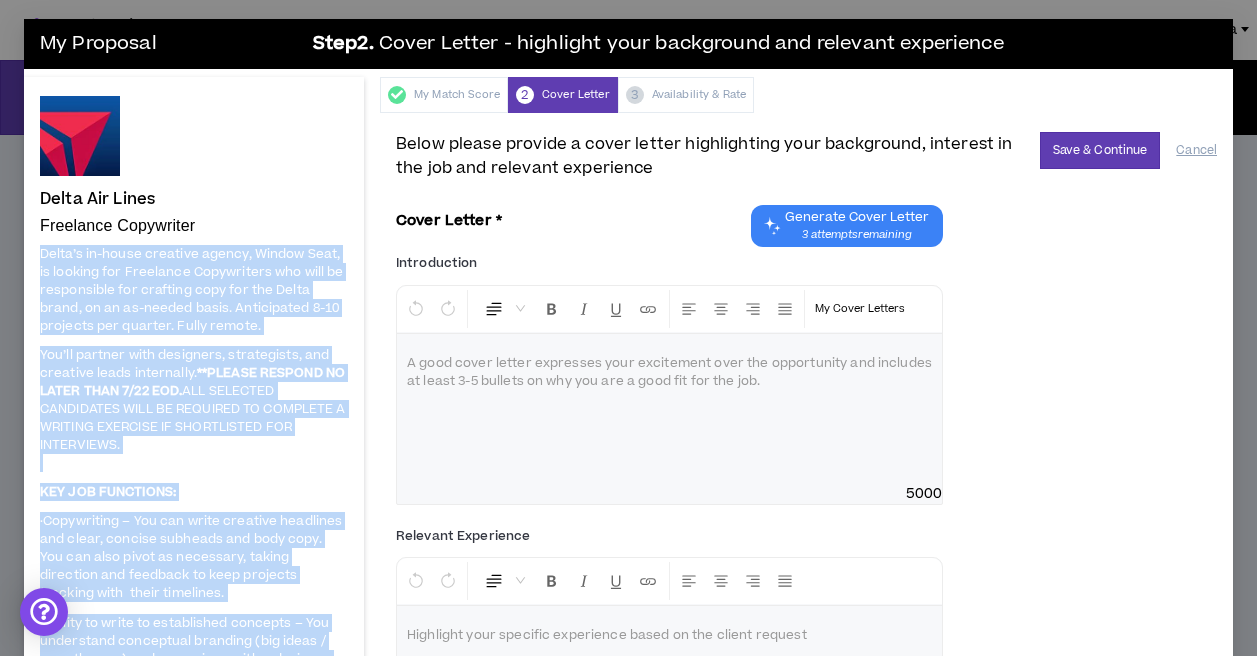 drag, startPoint x: 313, startPoint y: 484, endPoint x: 38, endPoint y: 254, distance: 358.50385 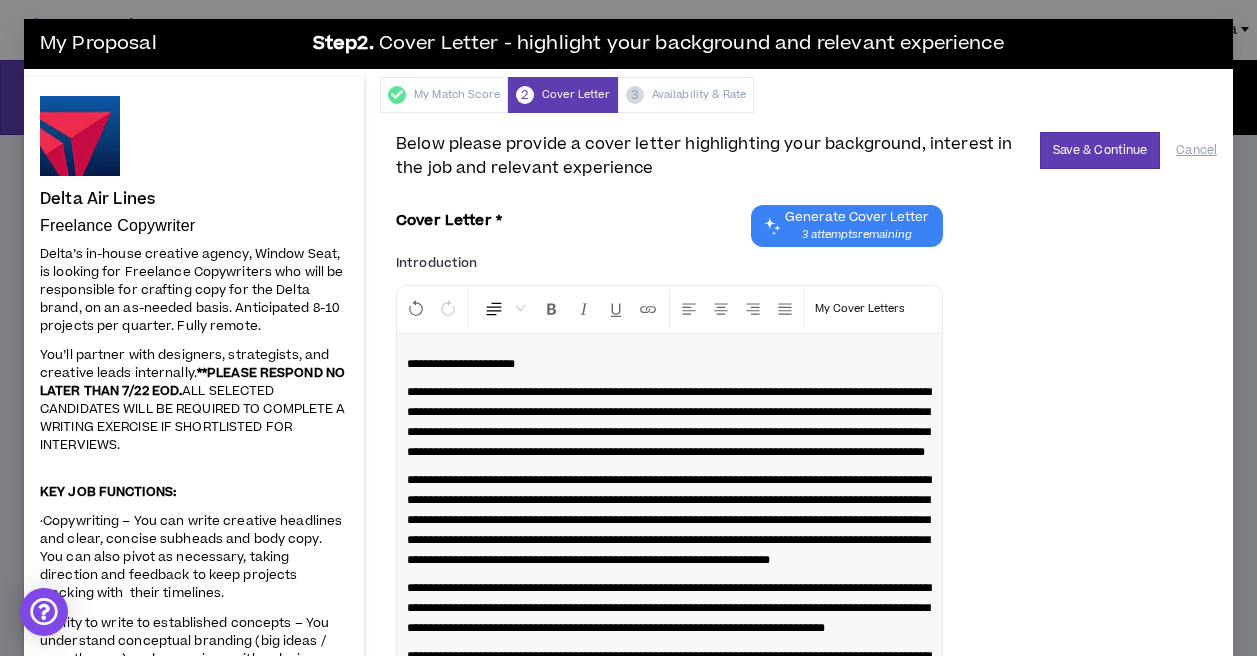 scroll, scrollTop: 150, scrollLeft: 0, axis: vertical 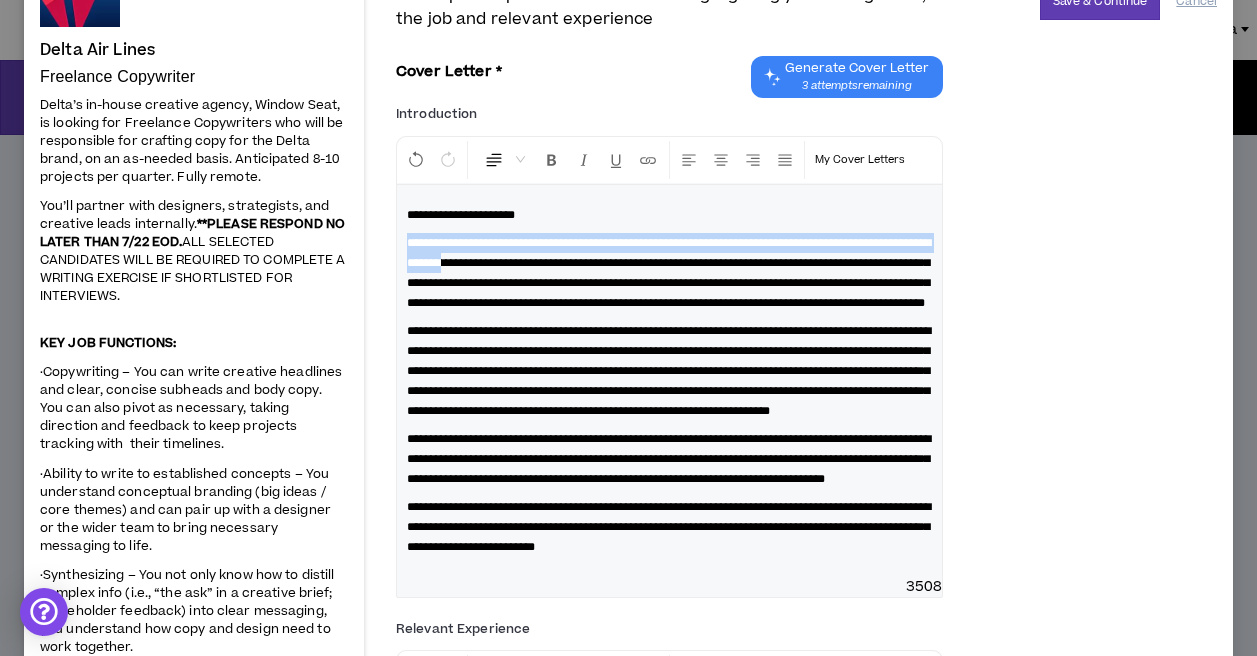 drag, startPoint x: 625, startPoint y: 266, endPoint x: 362, endPoint y: 231, distance: 265.31866 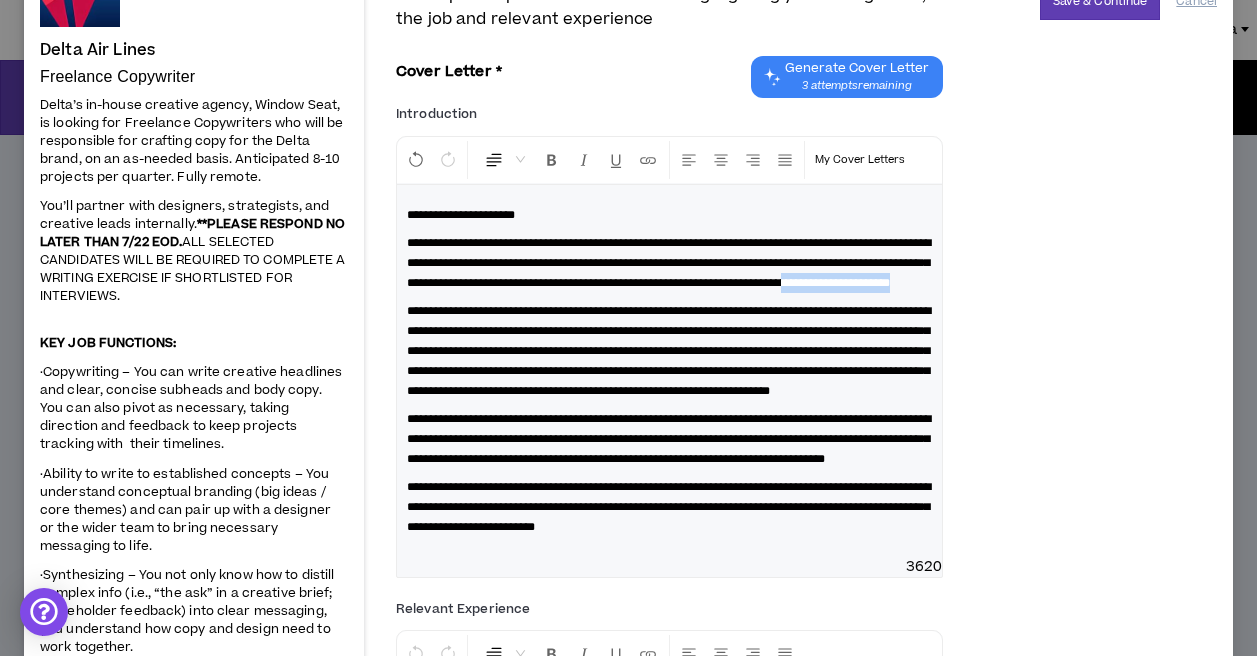drag, startPoint x: 843, startPoint y: 302, endPoint x: 686, endPoint y: 303, distance: 157.00319 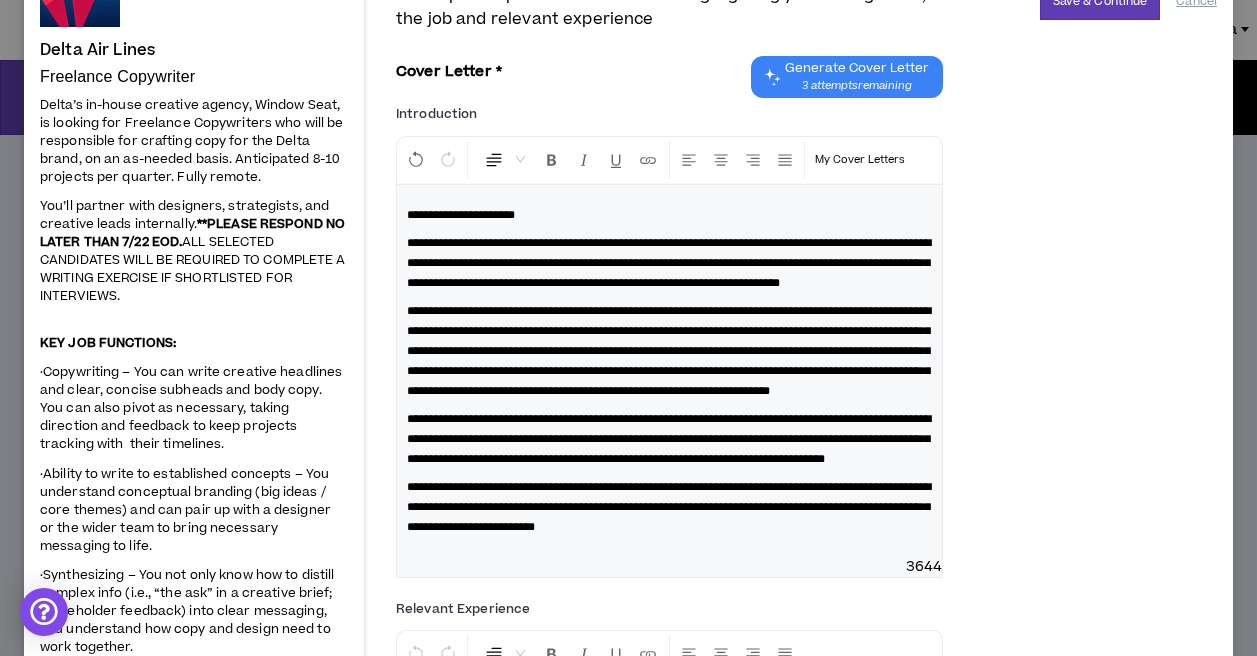 type 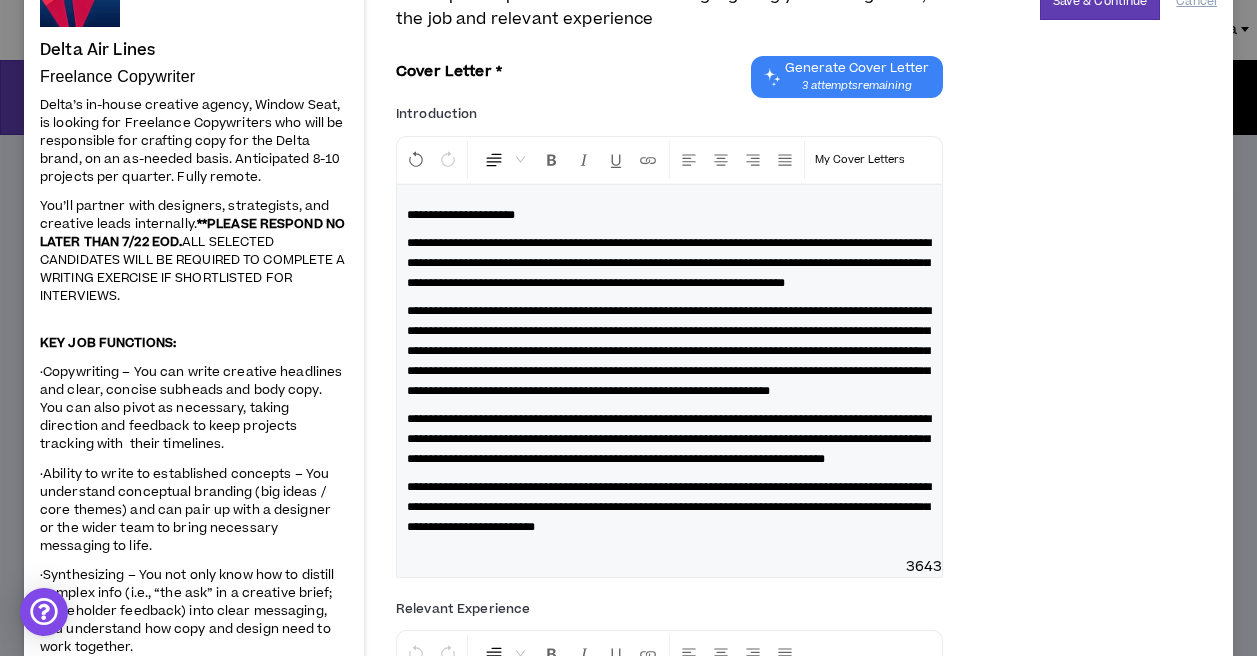 click on "**********" at bounding box center [669, 351] 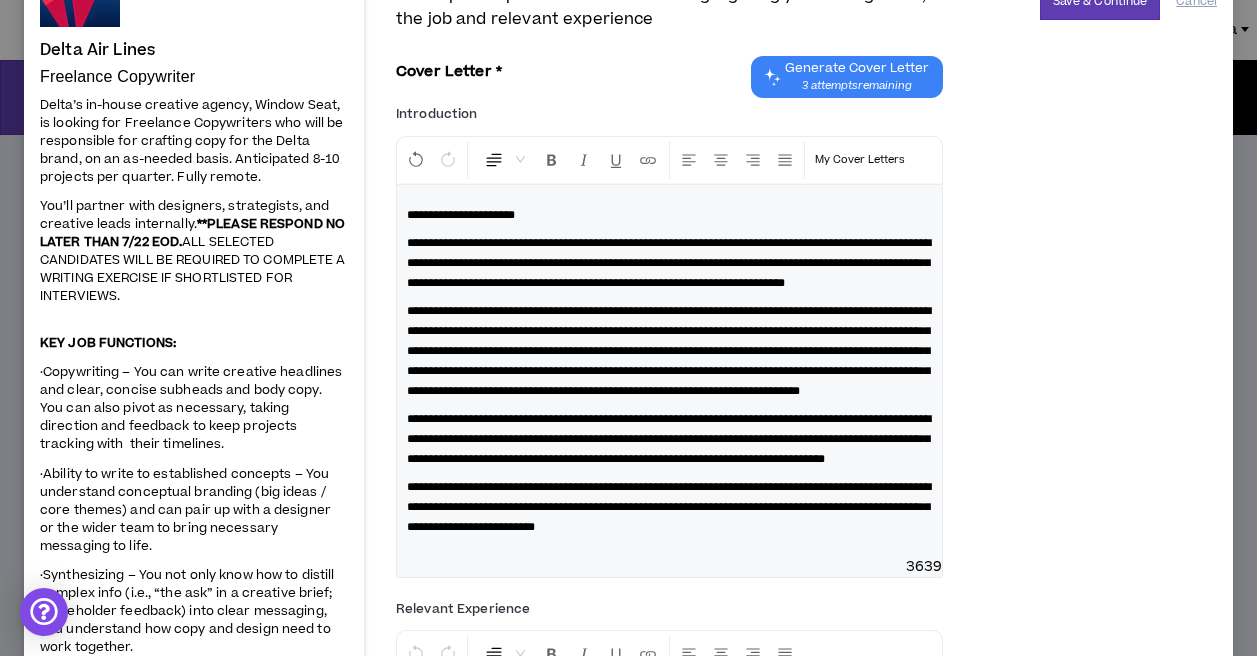 click on "**********" at bounding box center (669, 351) 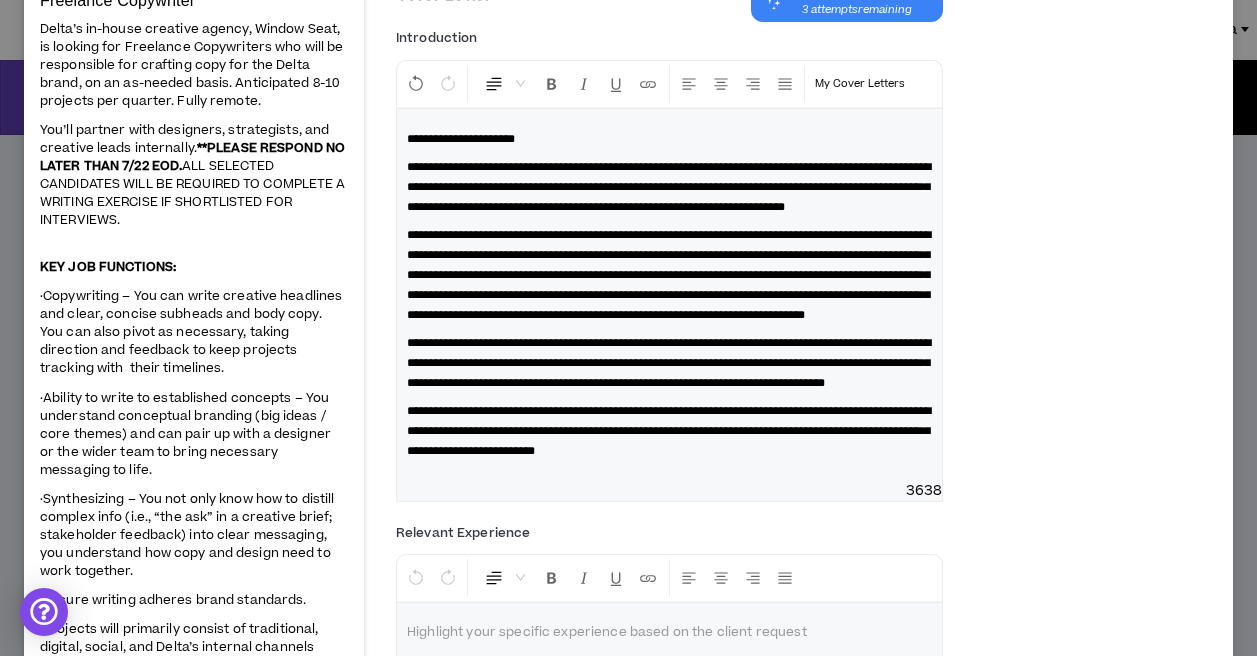 scroll, scrollTop: 227, scrollLeft: 0, axis: vertical 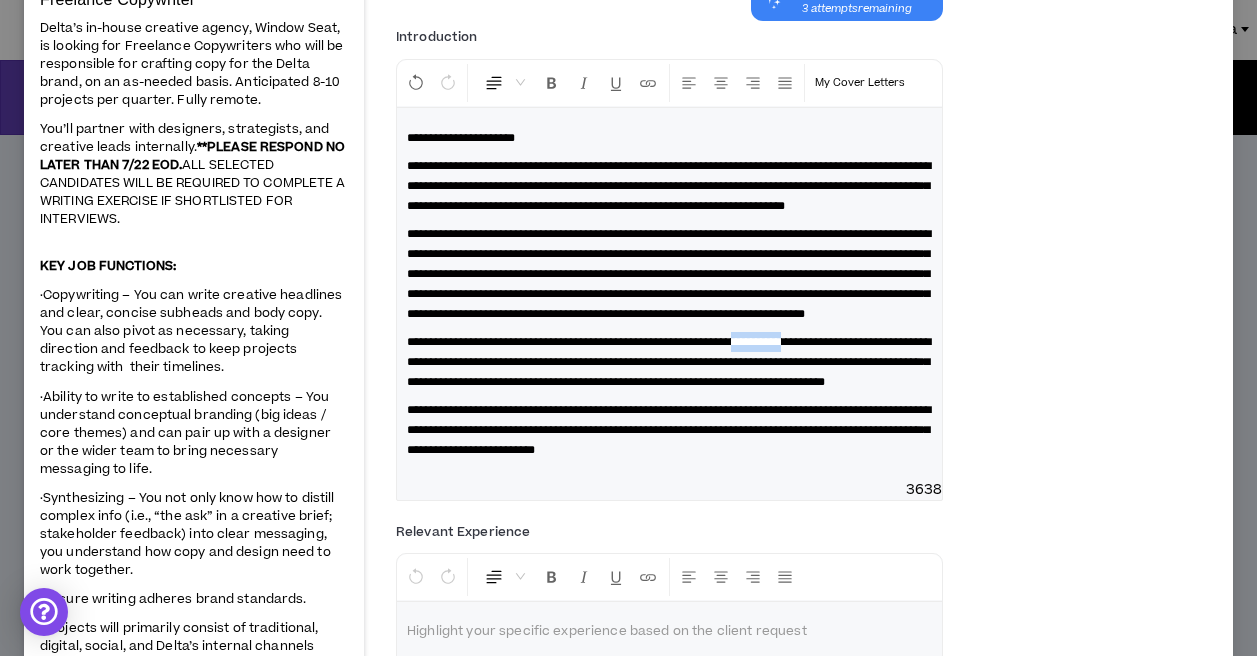 drag, startPoint x: 879, startPoint y: 405, endPoint x: 811, endPoint y: 407, distance: 68.0294 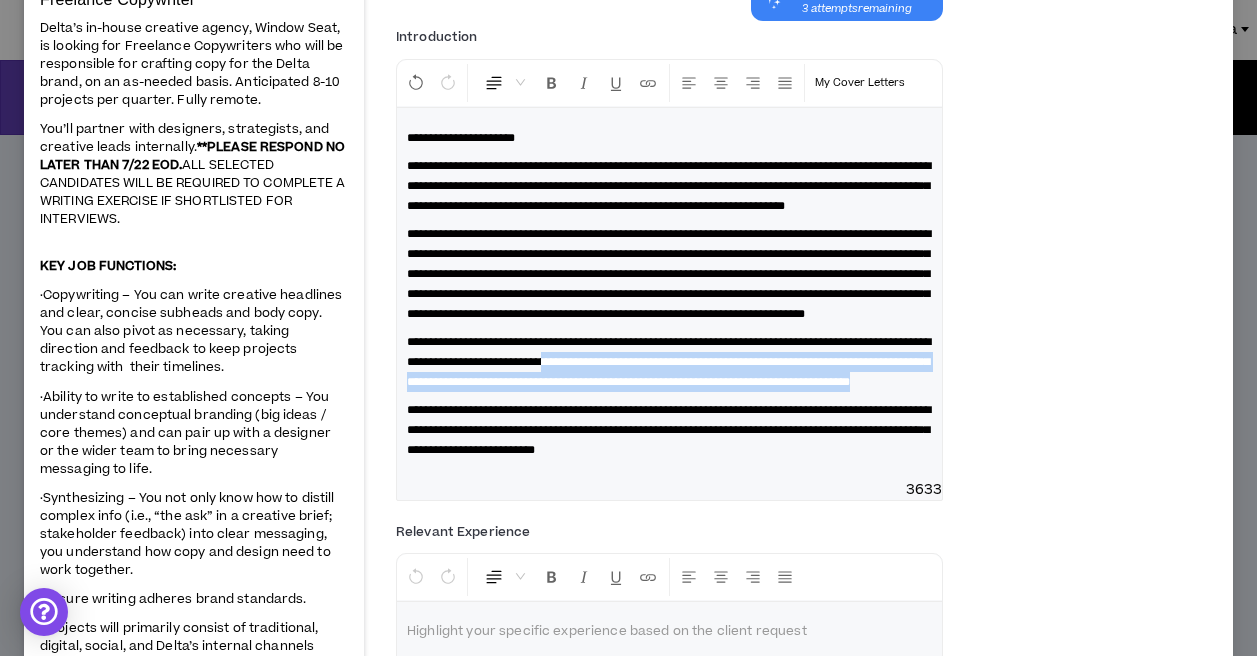 drag, startPoint x: 784, startPoint y: 463, endPoint x: 748, endPoint y: 423, distance: 53.814495 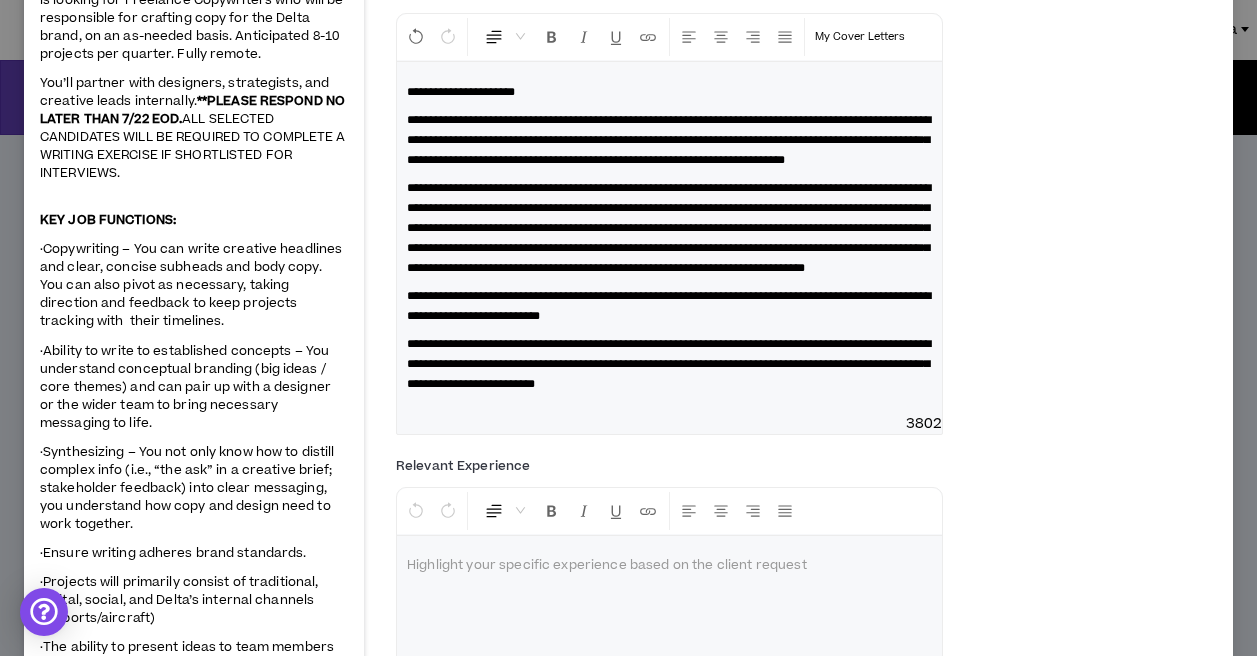 scroll, scrollTop: 275, scrollLeft: 0, axis: vertical 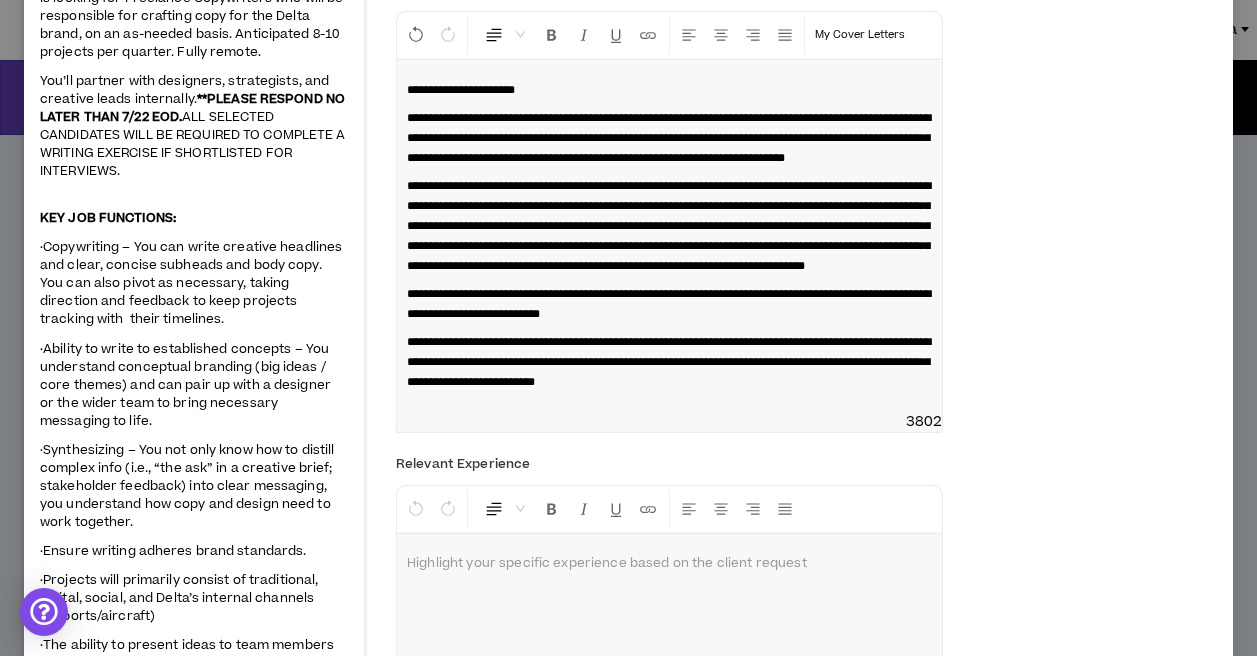 click on "**********" at bounding box center [669, 362] 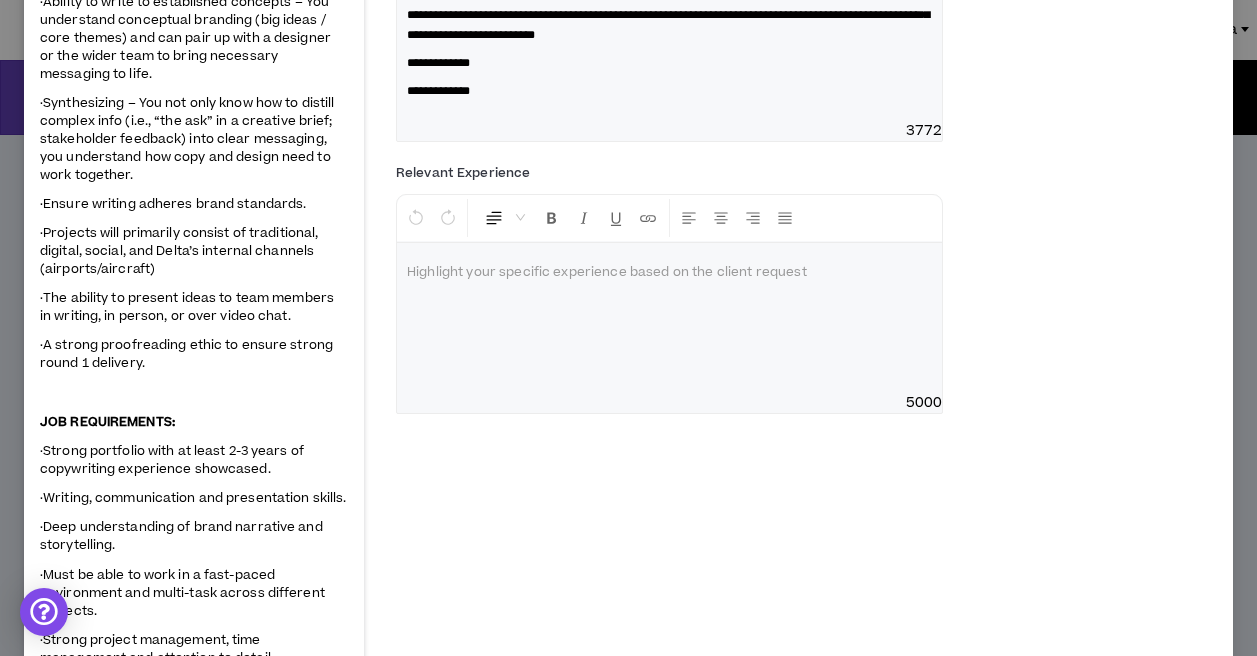 scroll, scrollTop: 656, scrollLeft: 0, axis: vertical 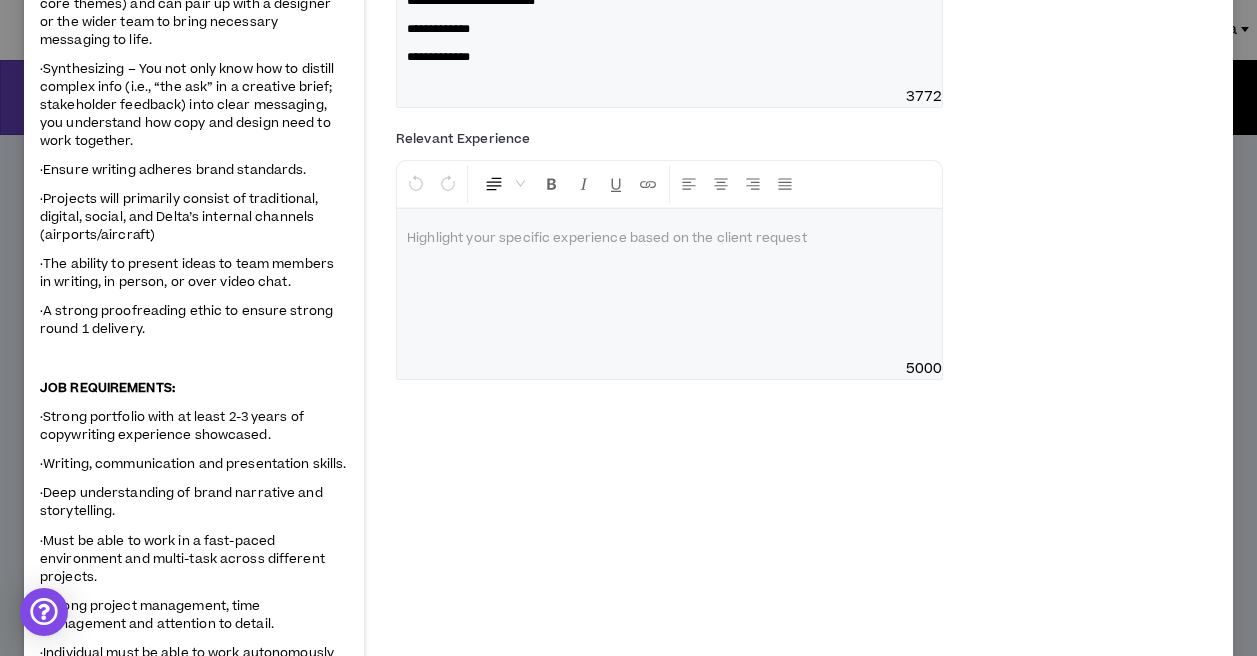 click at bounding box center [669, 284] 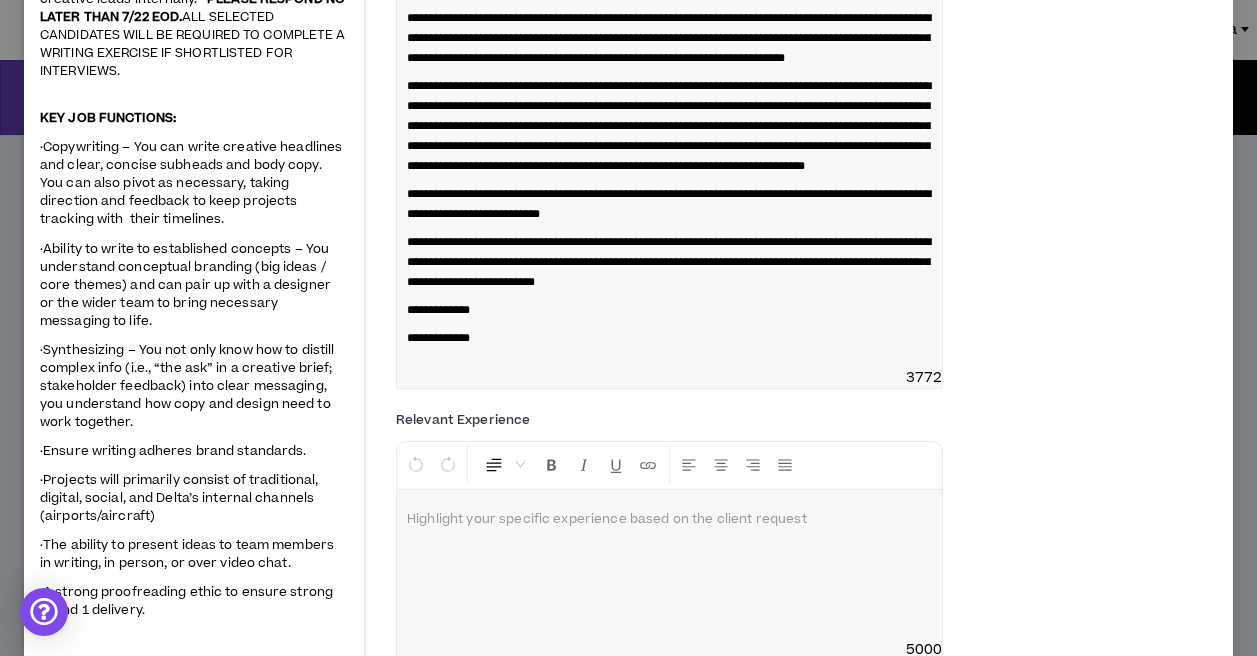 scroll, scrollTop: 371, scrollLeft: 0, axis: vertical 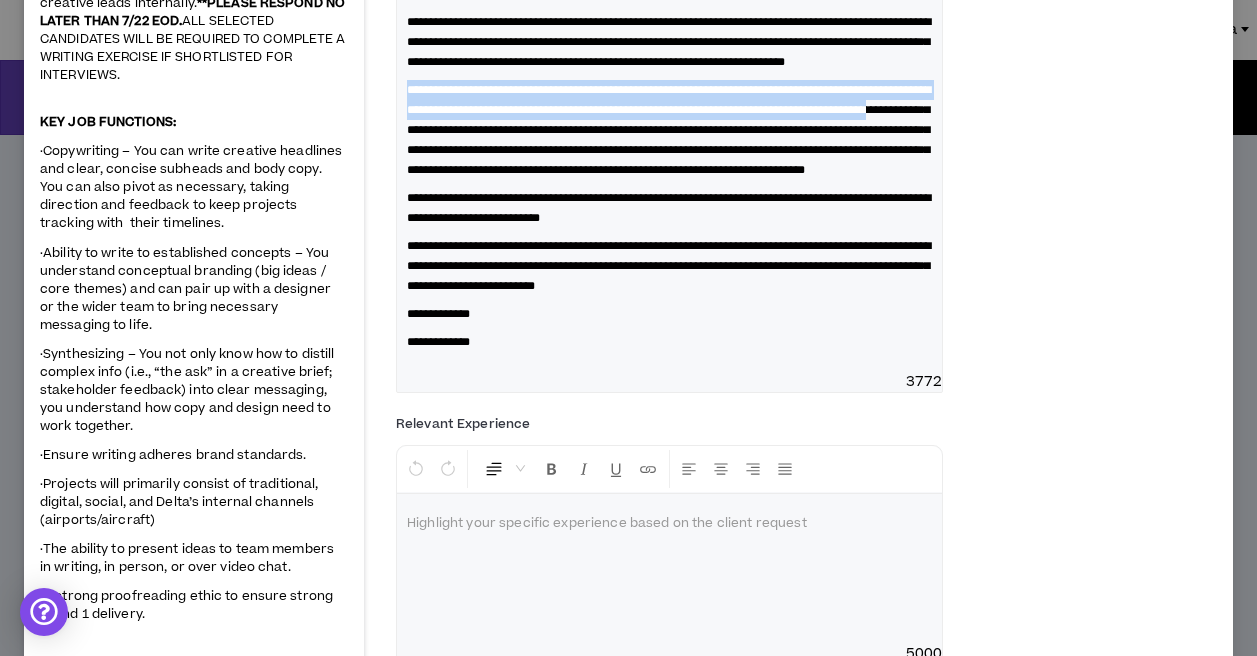 drag, startPoint x: 617, startPoint y: 152, endPoint x: 389, endPoint y: 111, distance: 231.65707 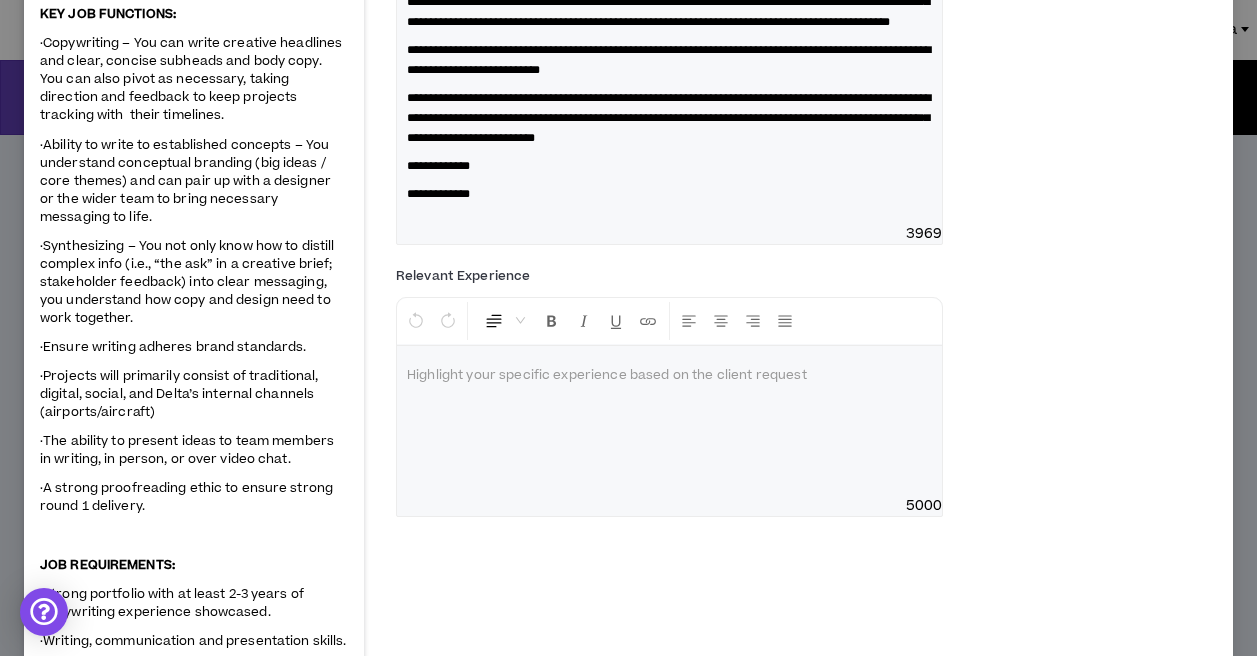 scroll, scrollTop: 480, scrollLeft: 0, axis: vertical 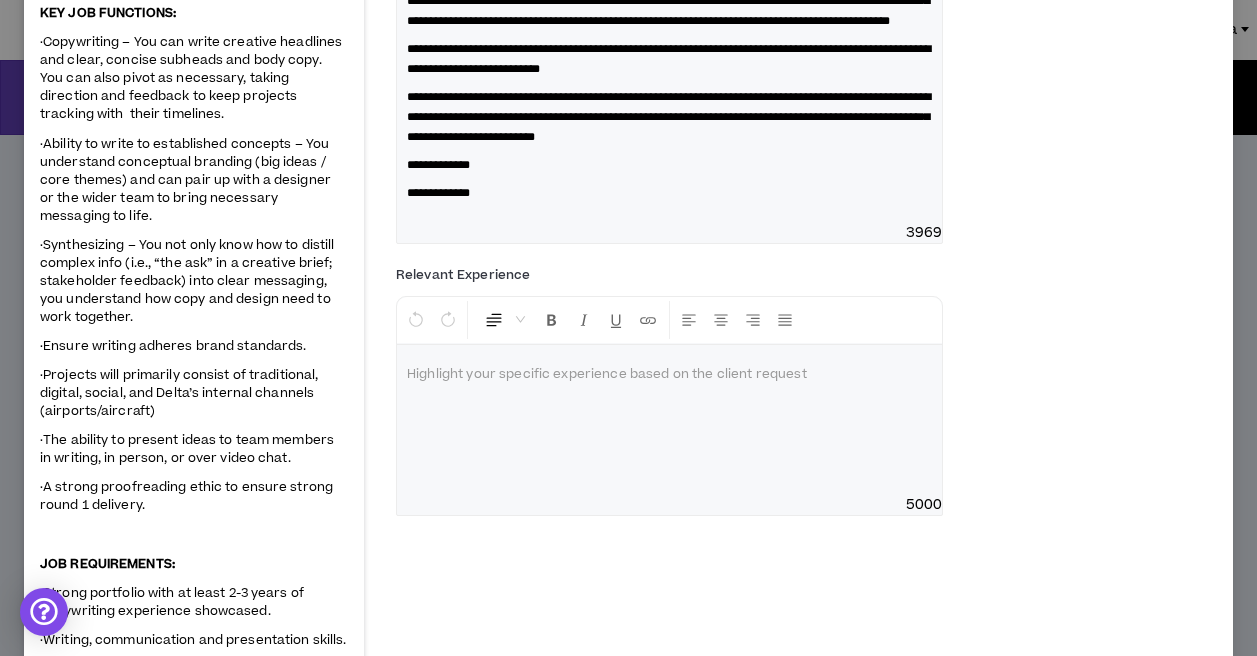 click at bounding box center [669, 375] 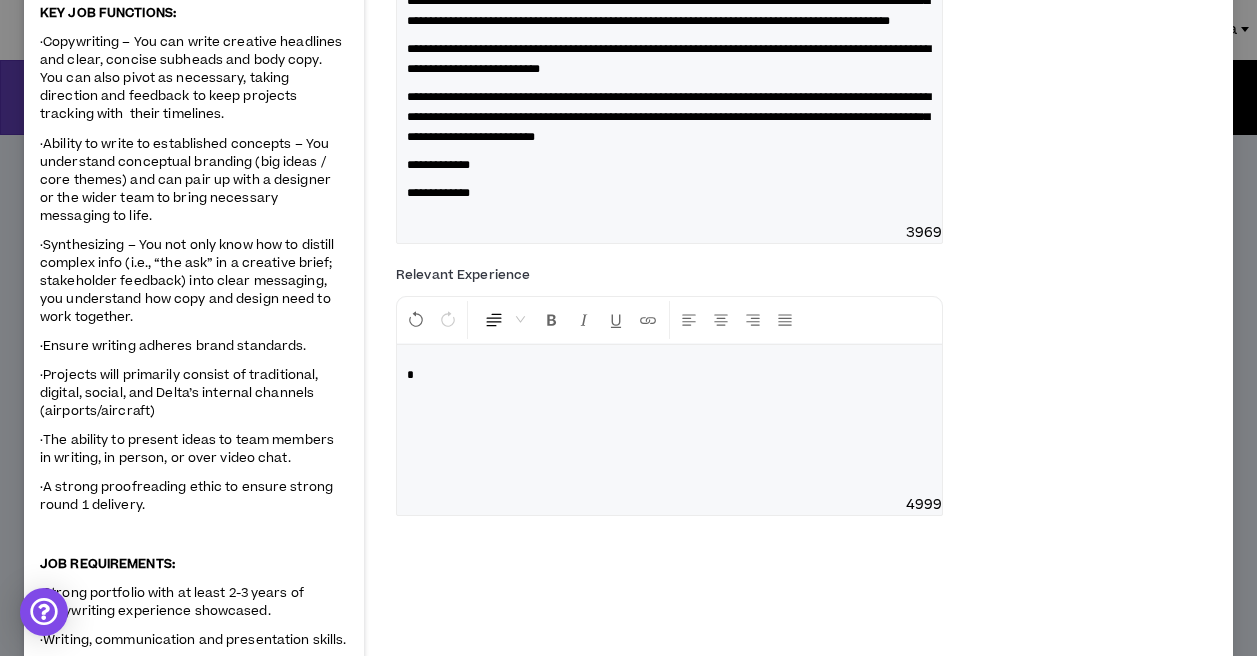 type 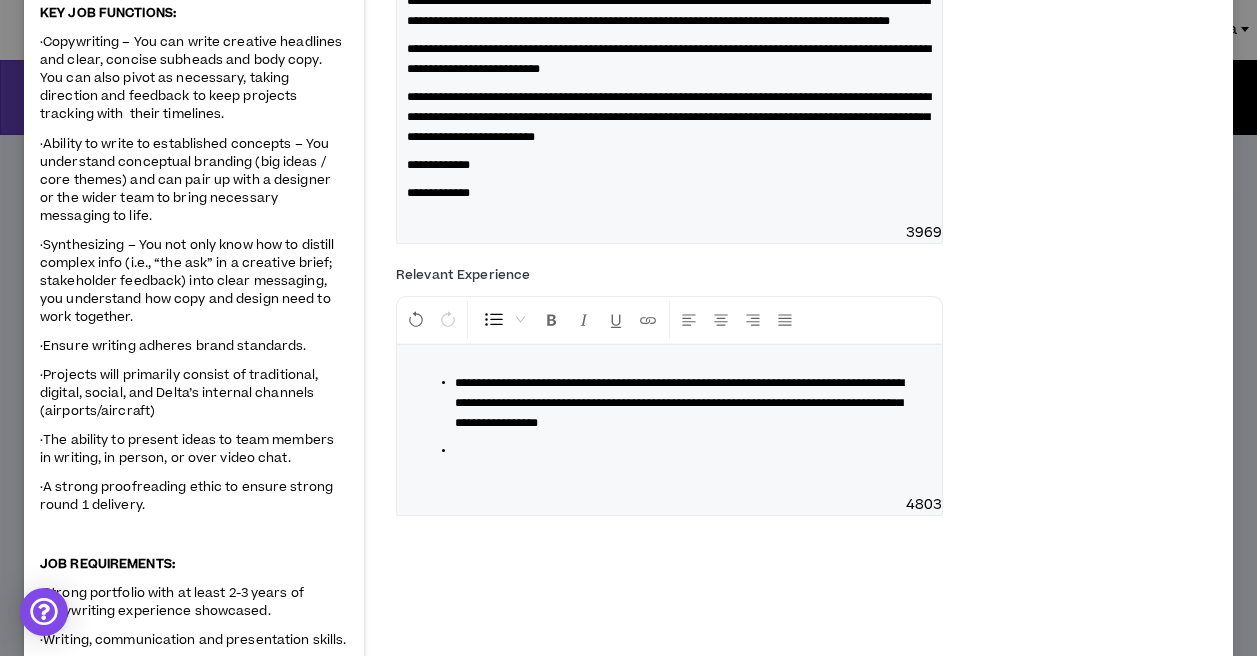 scroll, scrollTop: 311, scrollLeft: 0, axis: vertical 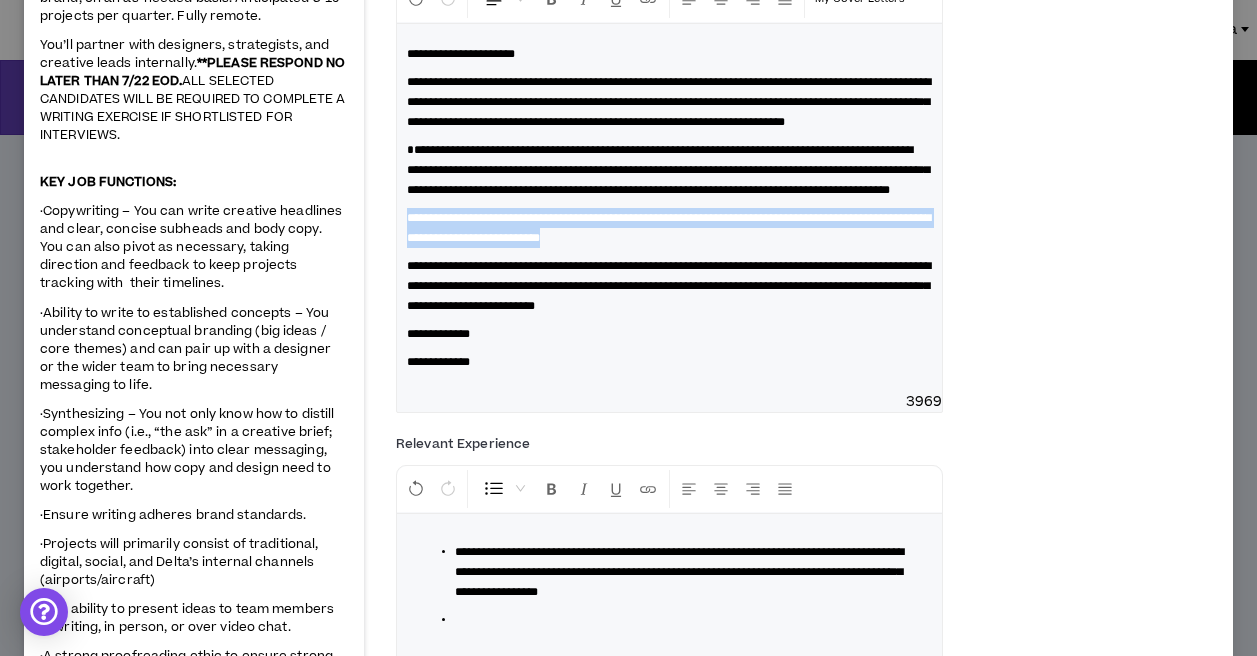 drag, startPoint x: 754, startPoint y: 278, endPoint x: 367, endPoint y: 261, distance: 387.3732 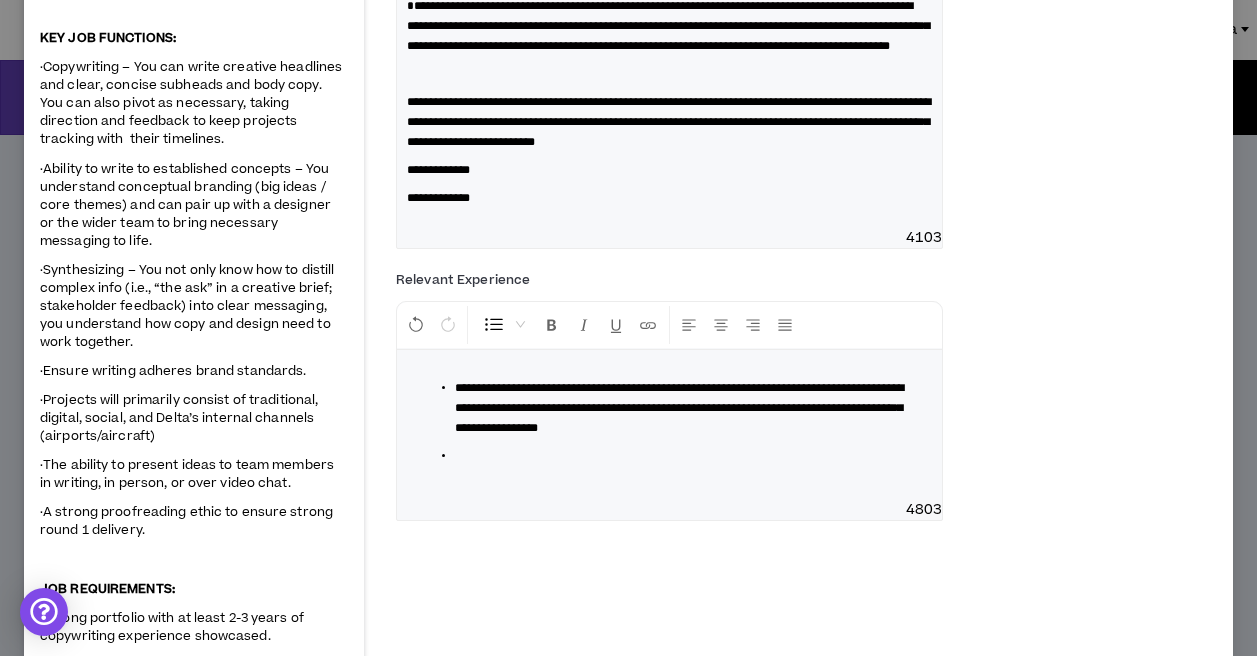 scroll, scrollTop: 459, scrollLeft: 0, axis: vertical 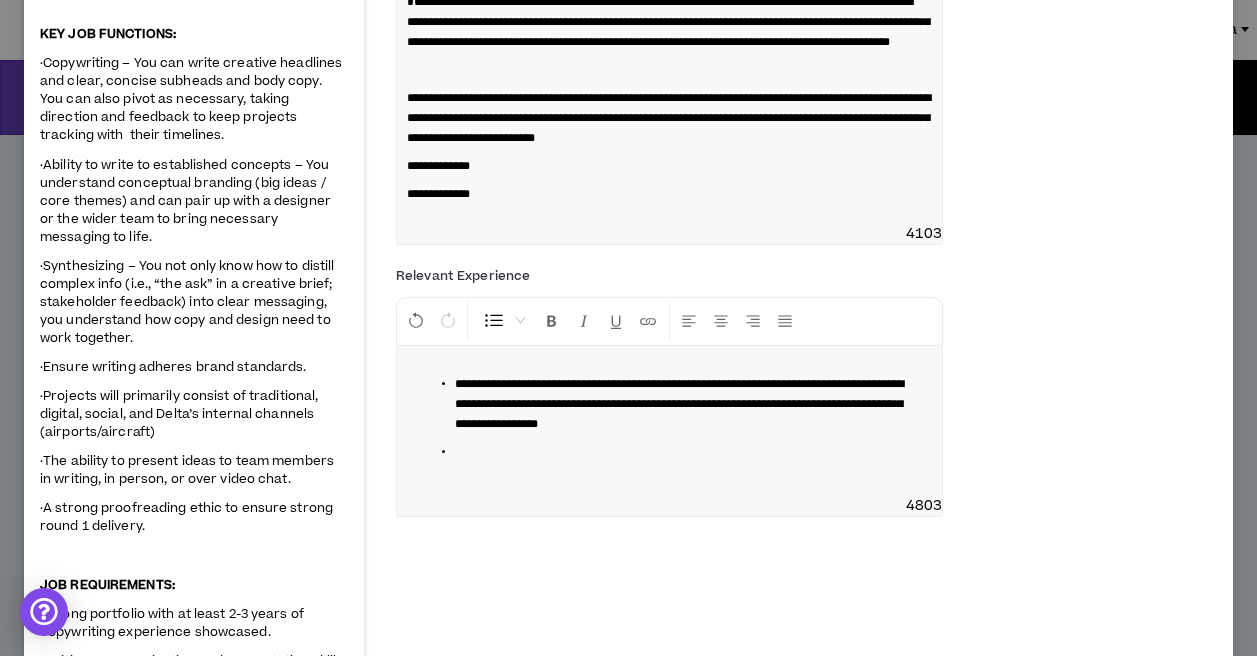 click at bounding box center (677, 452) 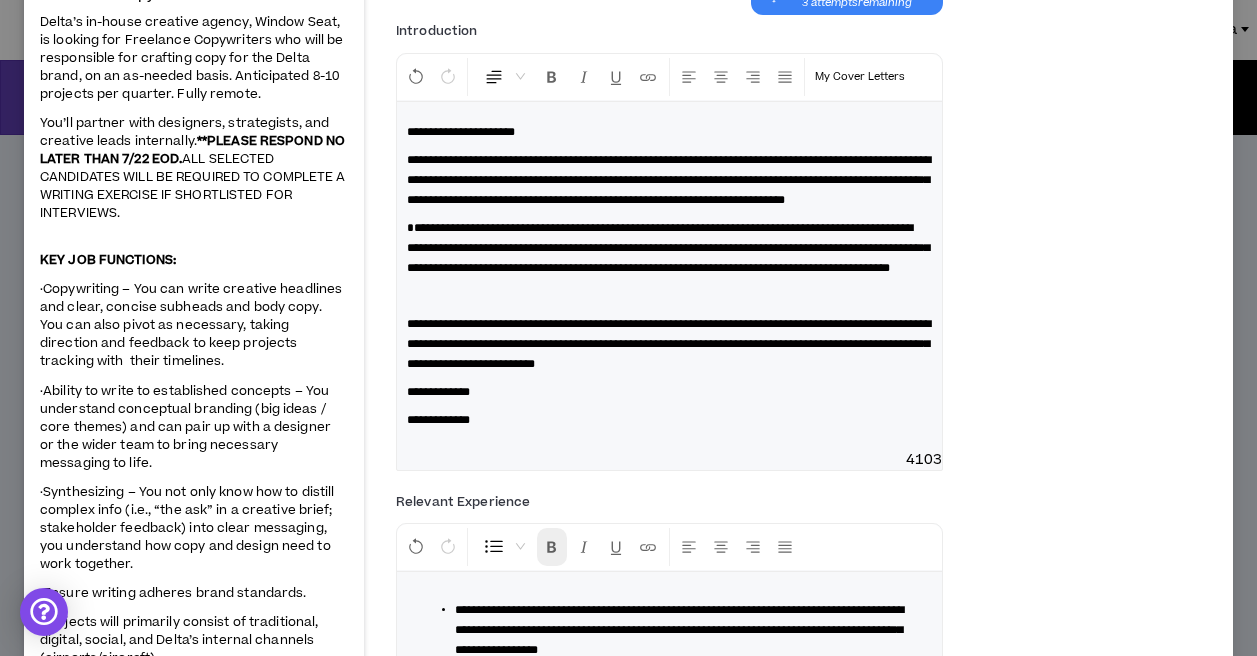 scroll, scrollTop: 231, scrollLeft: 0, axis: vertical 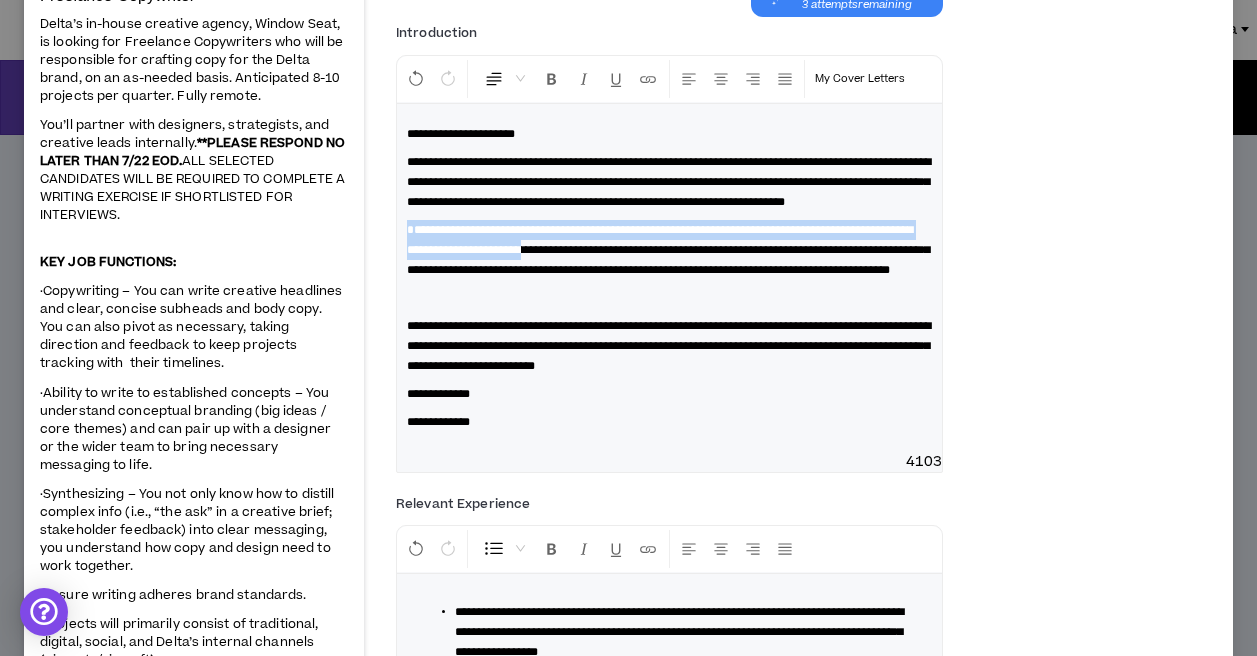 drag, startPoint x: 736, startPoint y: 272, endPoint x: 365, endPoint y: 255, distance: 371.38928 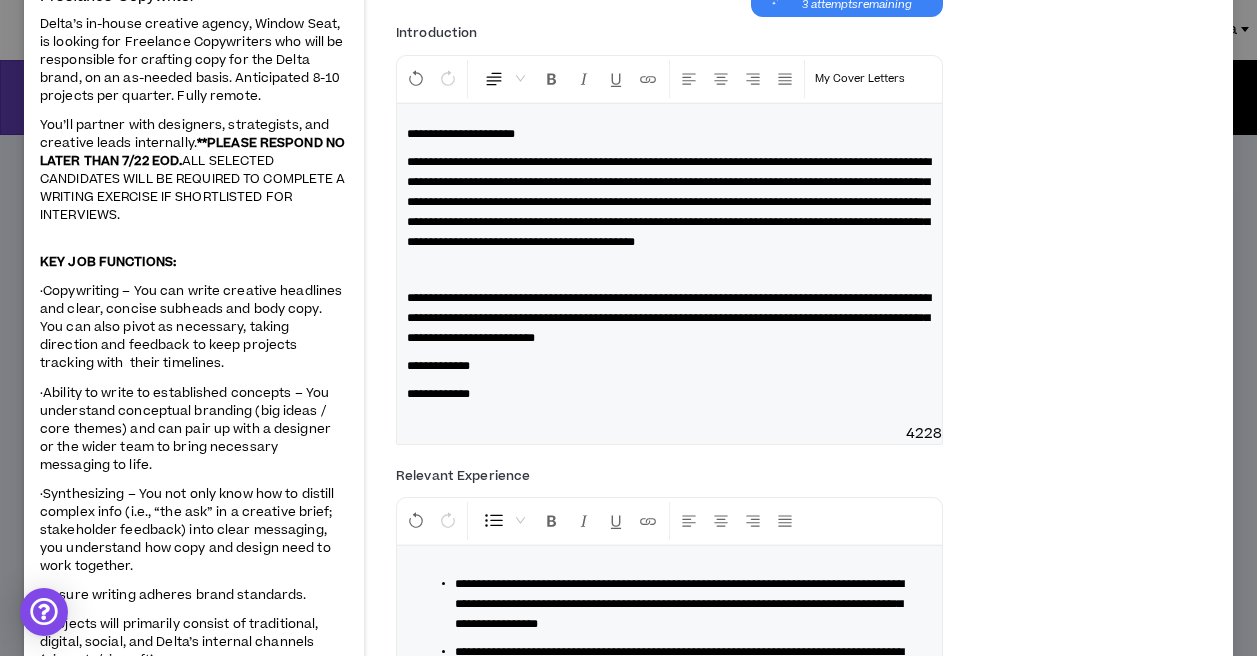 click on "**********" at bounding box center (669, 264) 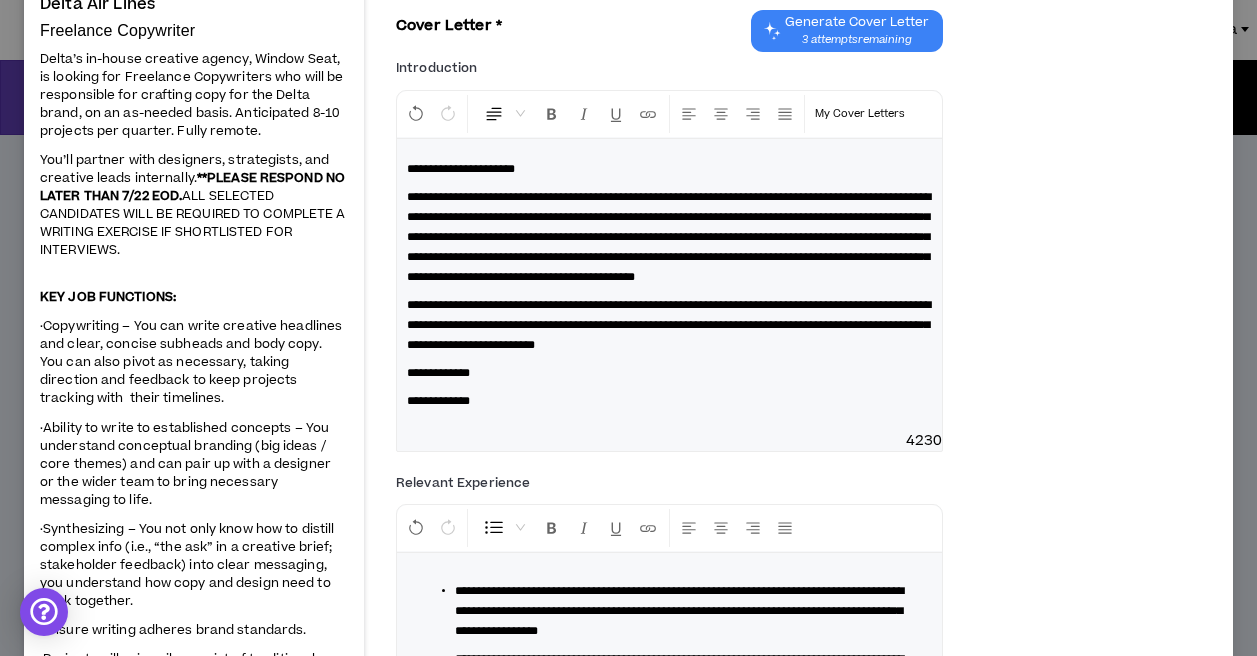 scroll, scrollTop: 427, scrollLeft: 0, axis: vertical 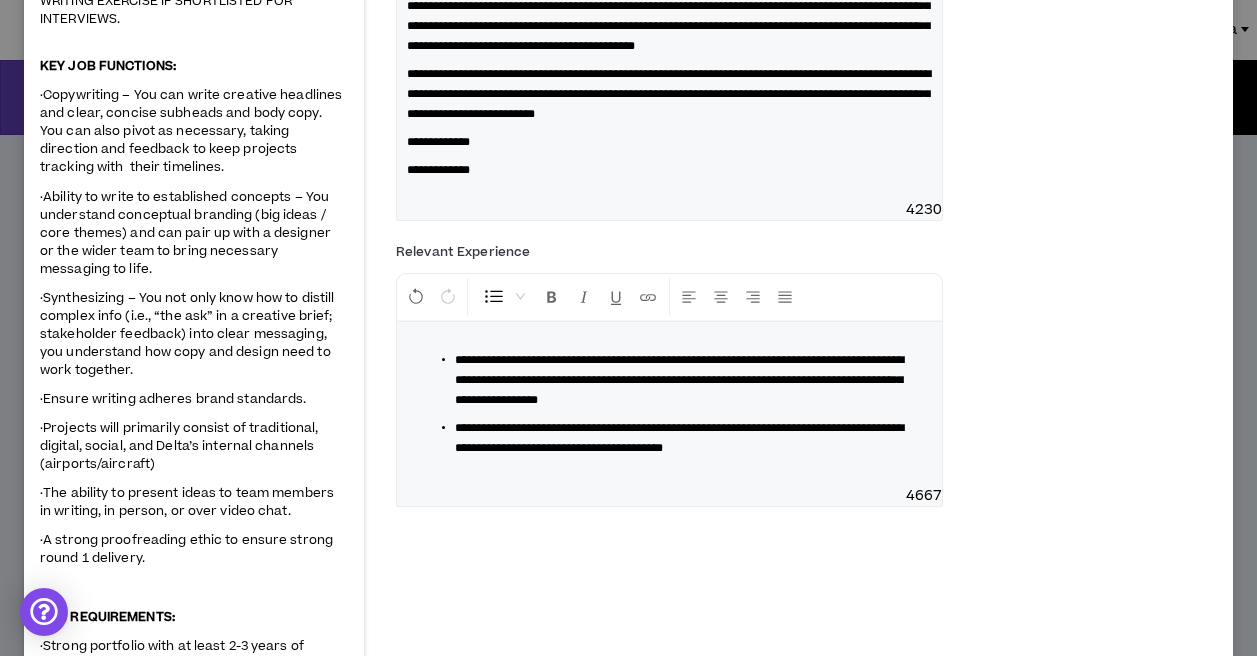 click on "**********" at bounding box center [669, 404] 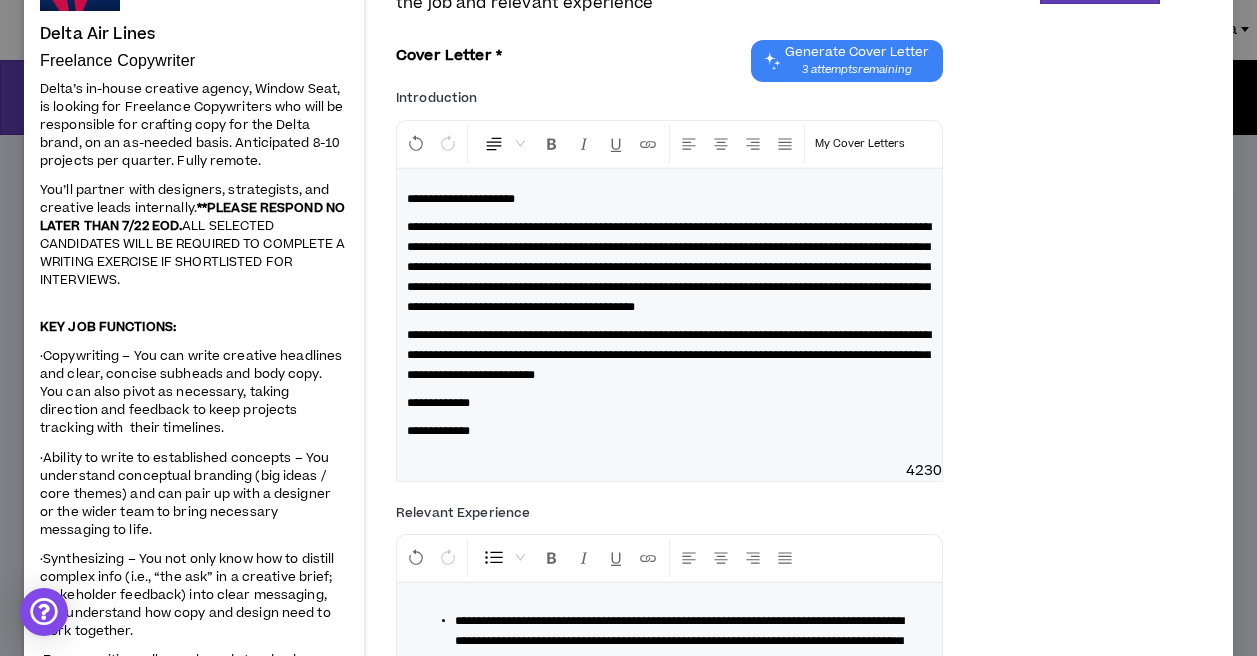 scroll, scrollTop: 167, scrollLeft: 0, axis: vertical 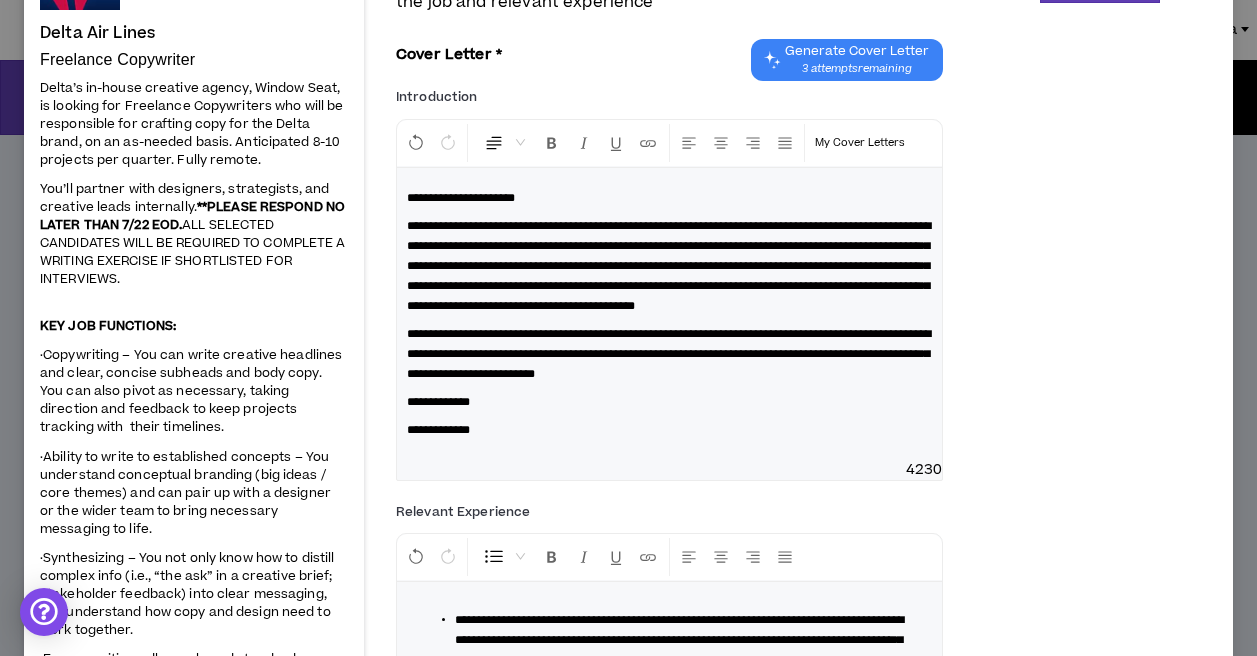 click on "**********" at bounding box center (669, 266) 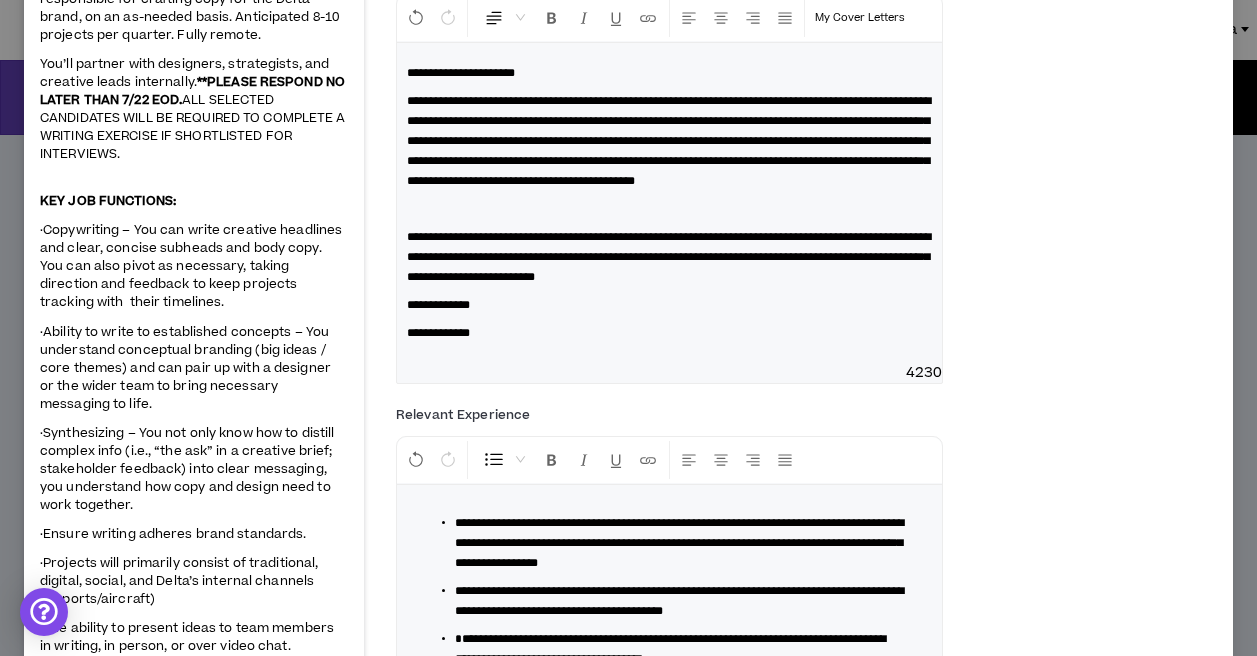 scroll, scrollTop: 286, scrollLeft: 0, axis: vertical 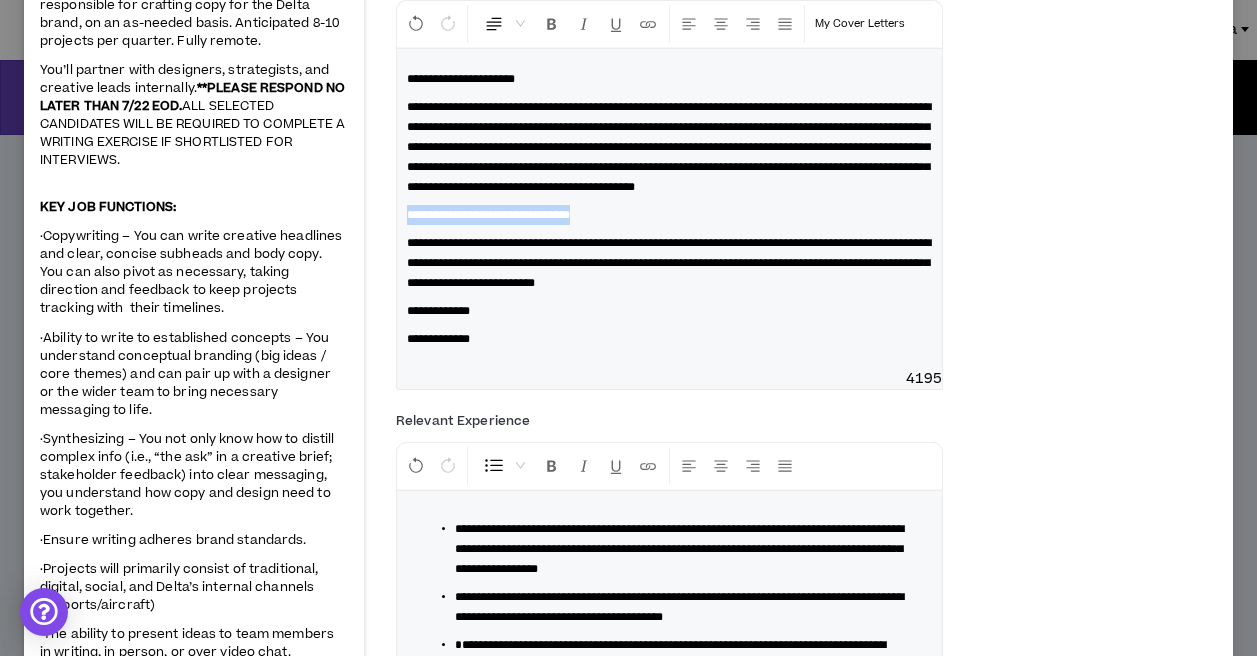 drag, startPoint x: 629, startPoint y: 228, endPoint x: 395, endPoint y: 235, distance: 234.10468 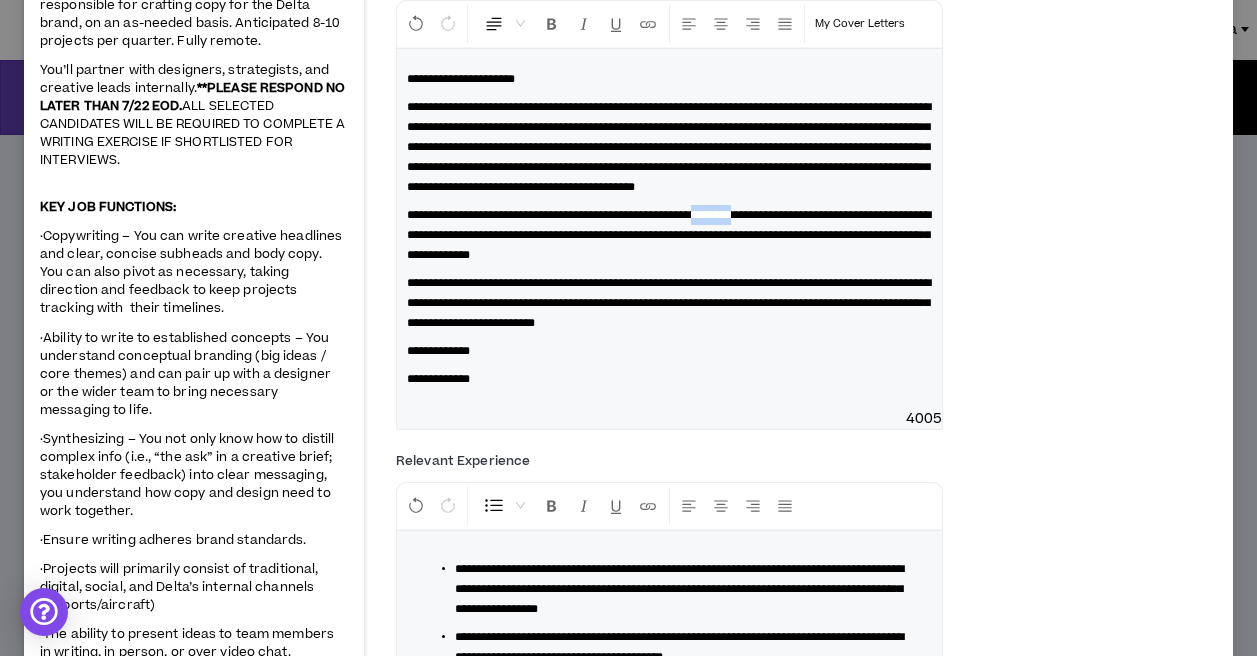 drag, startPoint x: 823, startPoint y: 238, endPoint x: 769, endPoint y: 235, distance: 54.08327 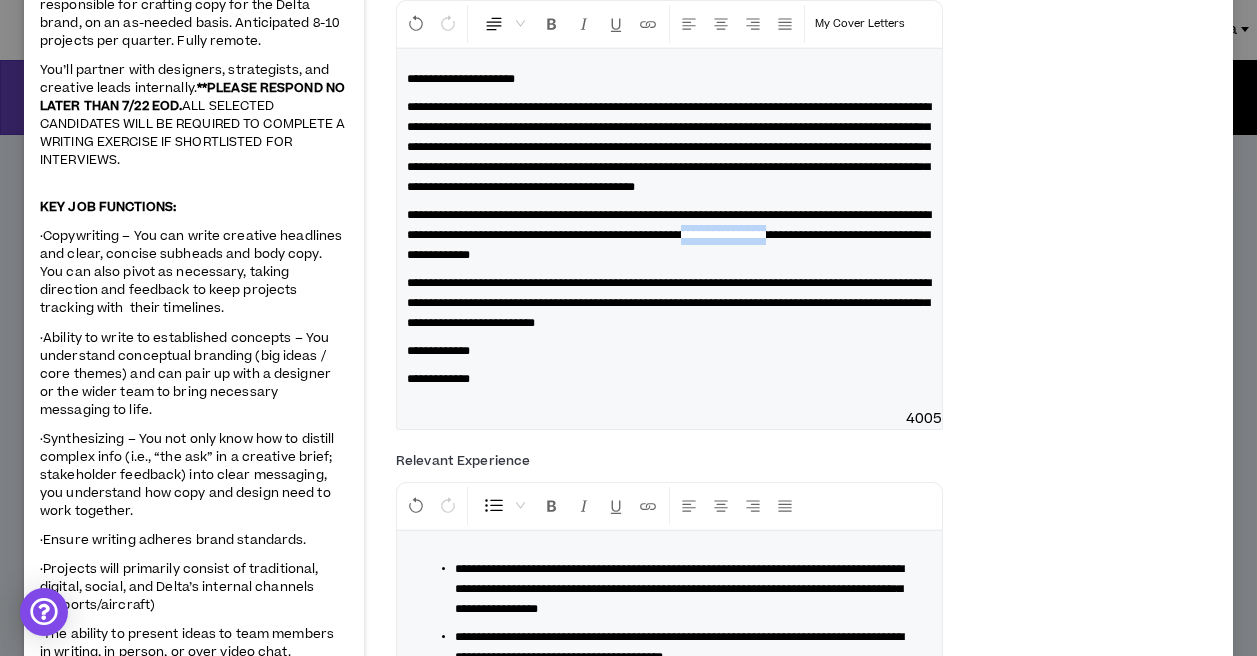 drag, startPoint x: 525, startPoint y: 278, endPoint x: 410, endPoint y: 283, distance: 115.10864 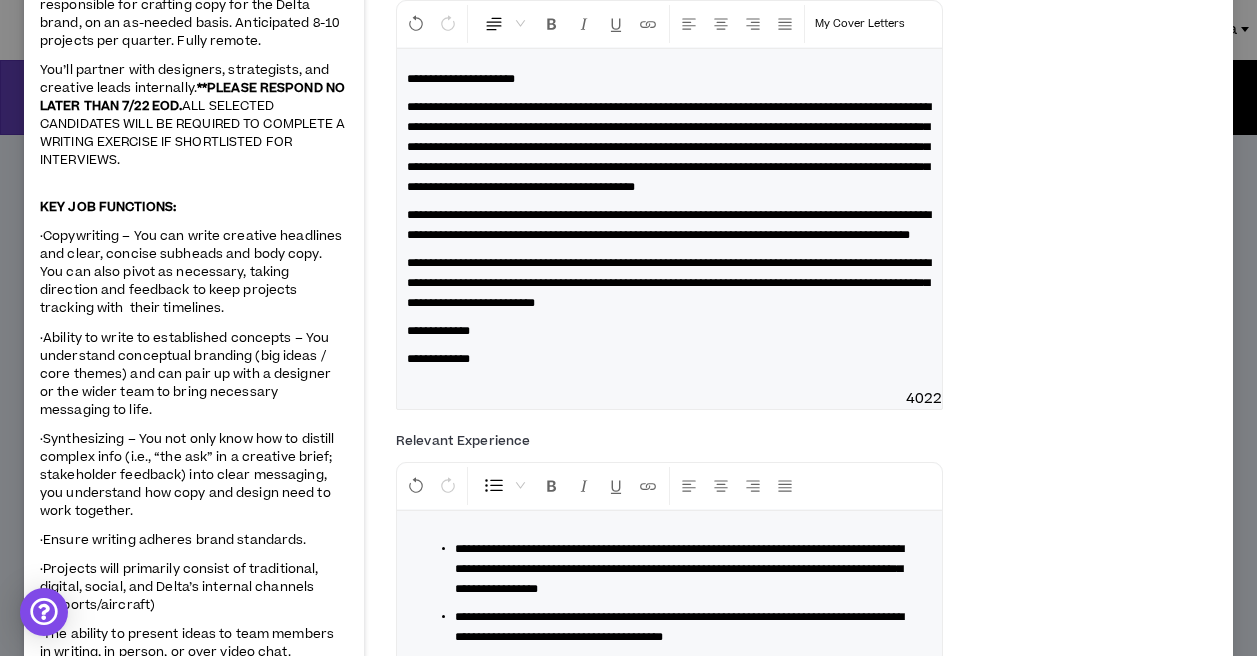 click on "**********" at bounding box center [669, 225] 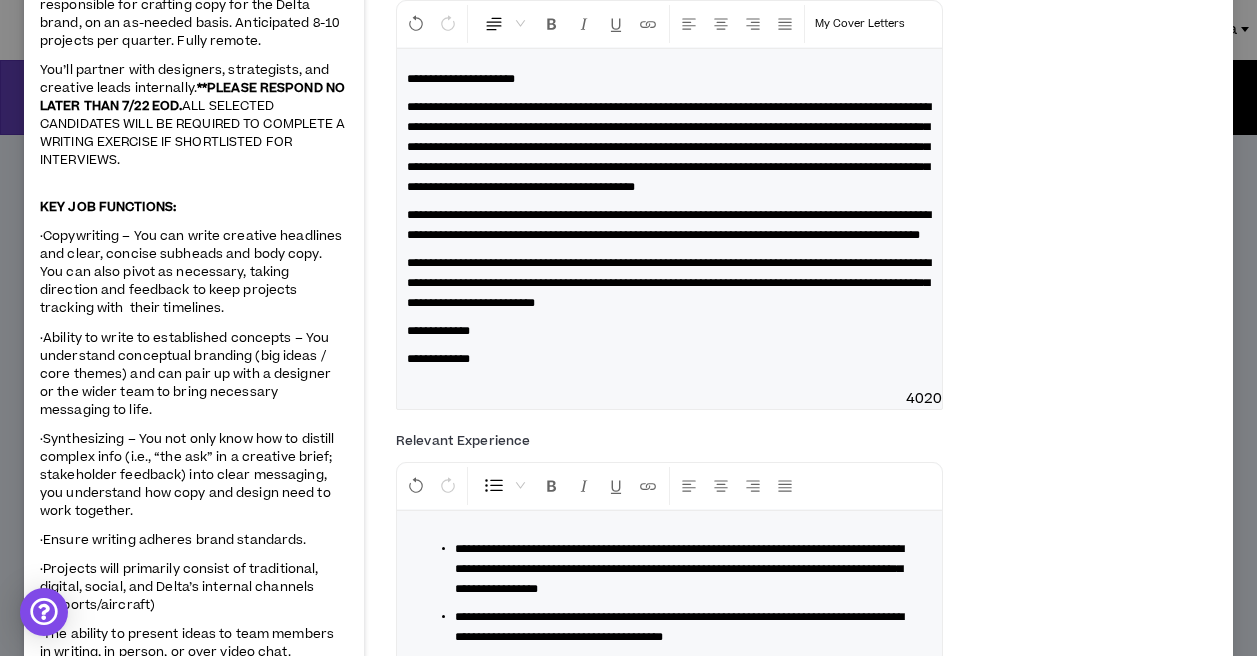 click on "**********" at bounding box center [669, 225] 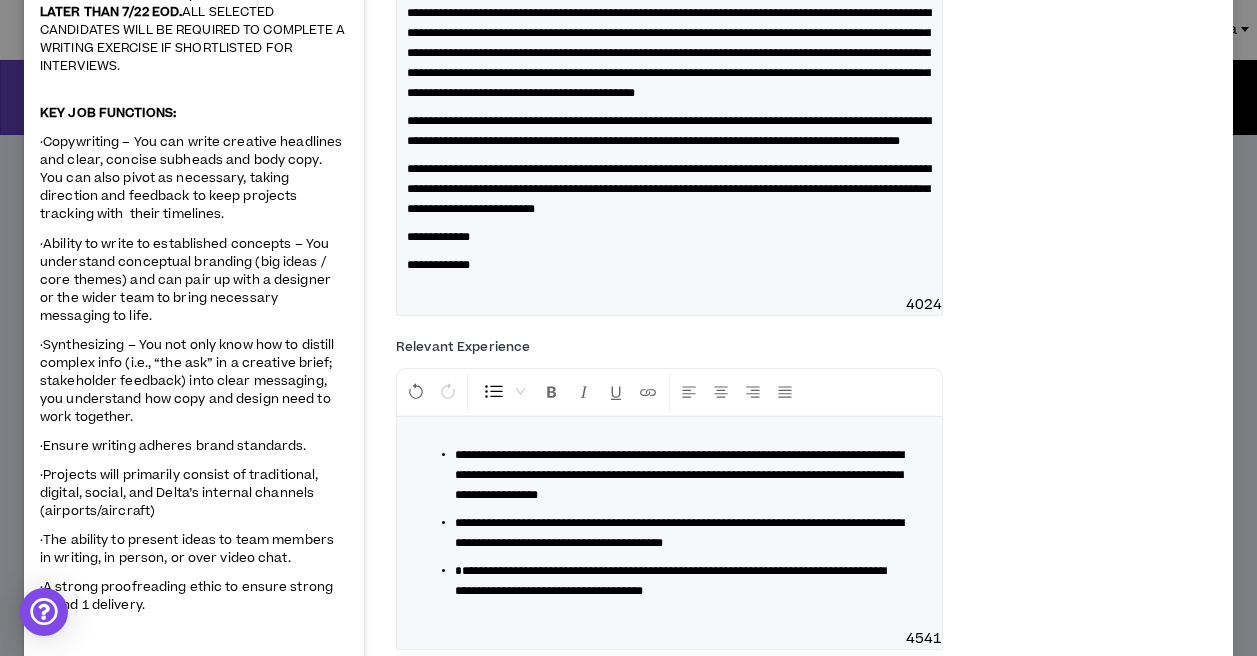 scroll, scrollTop: 334, scrollLeft: 0, axis: vertical 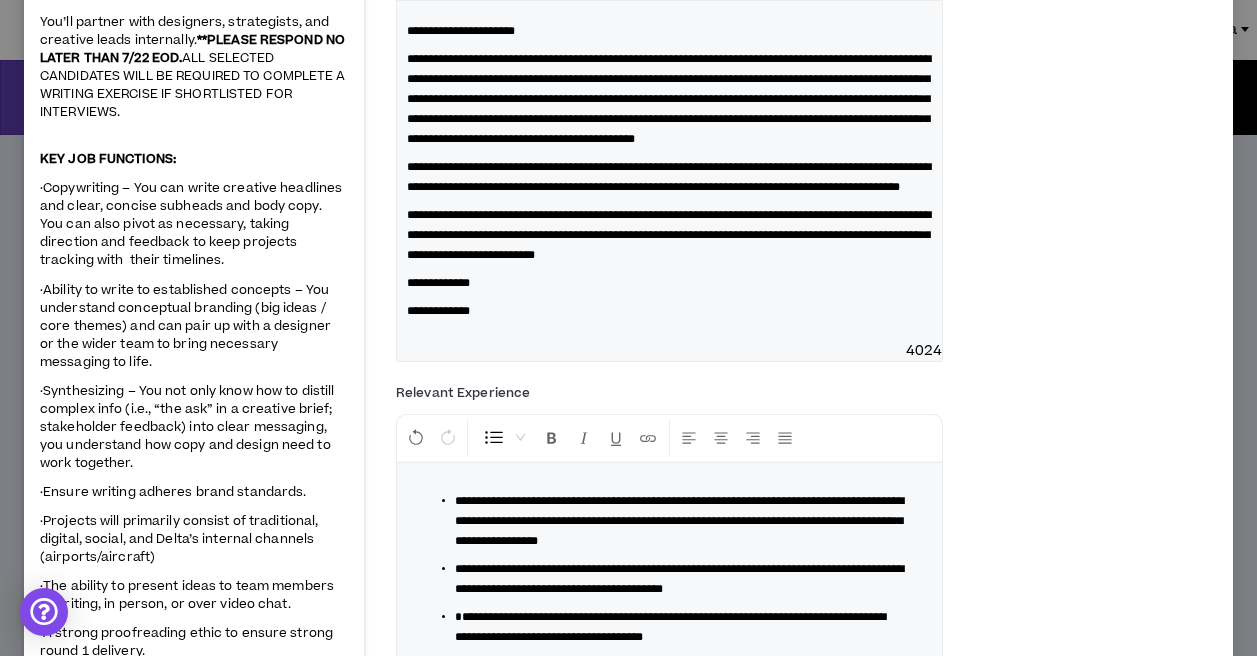 click on "**********" at bounding box center [669, 177] 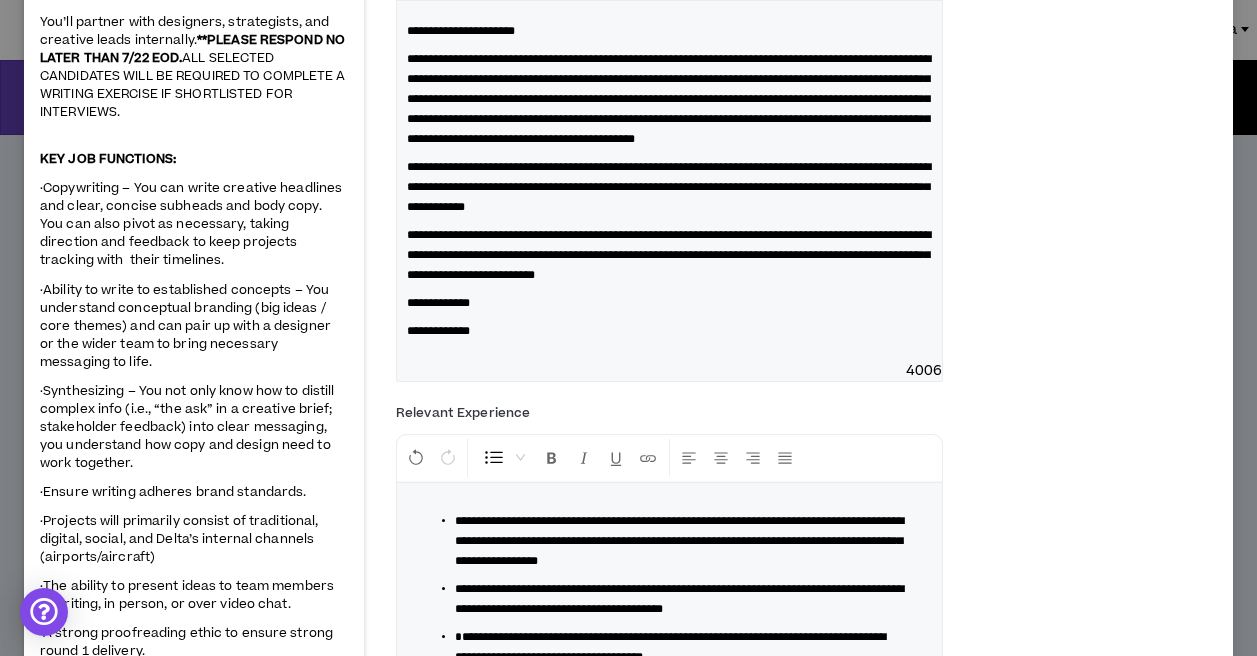 click on "**********" at bounding box center [669, 187] 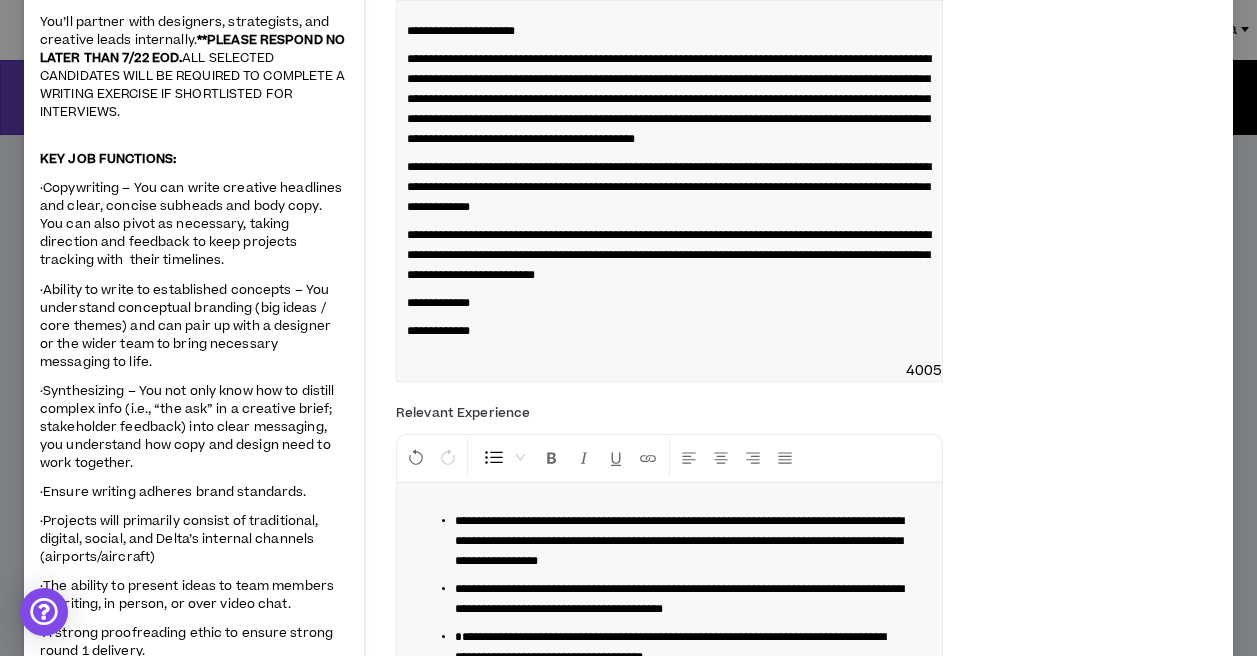 click on "**********" at bounding box center [669, 187] 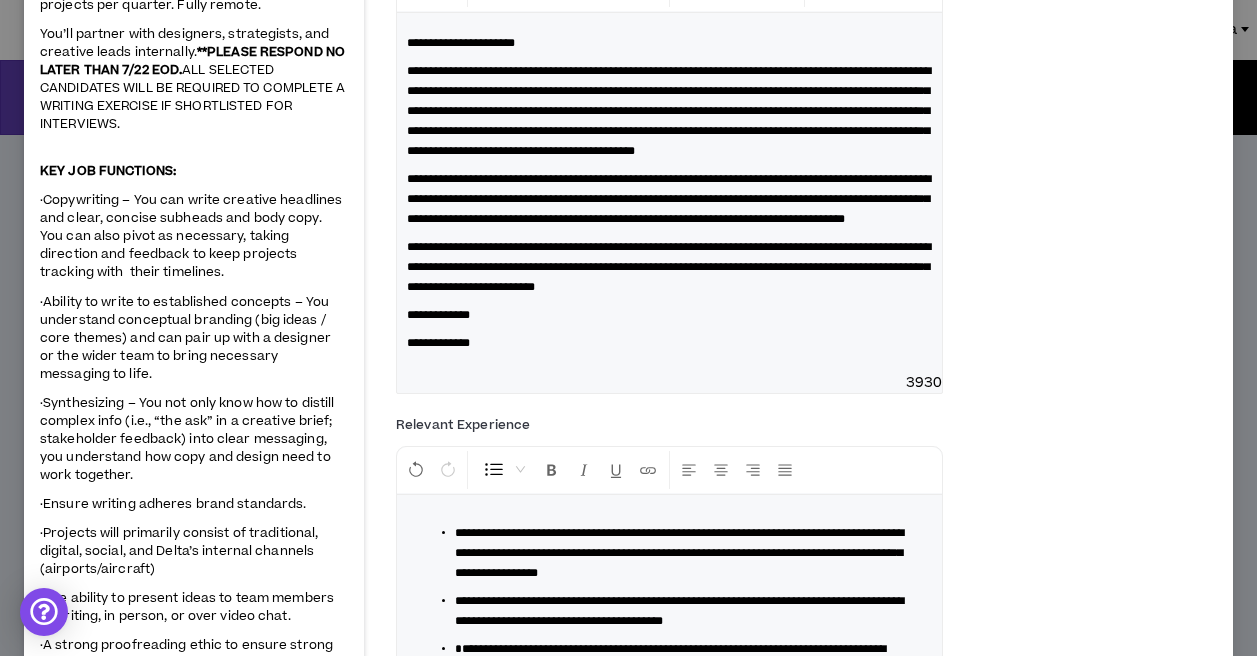 scroll, scrollTop: 88, scrollLeft: 0, axis: vertical 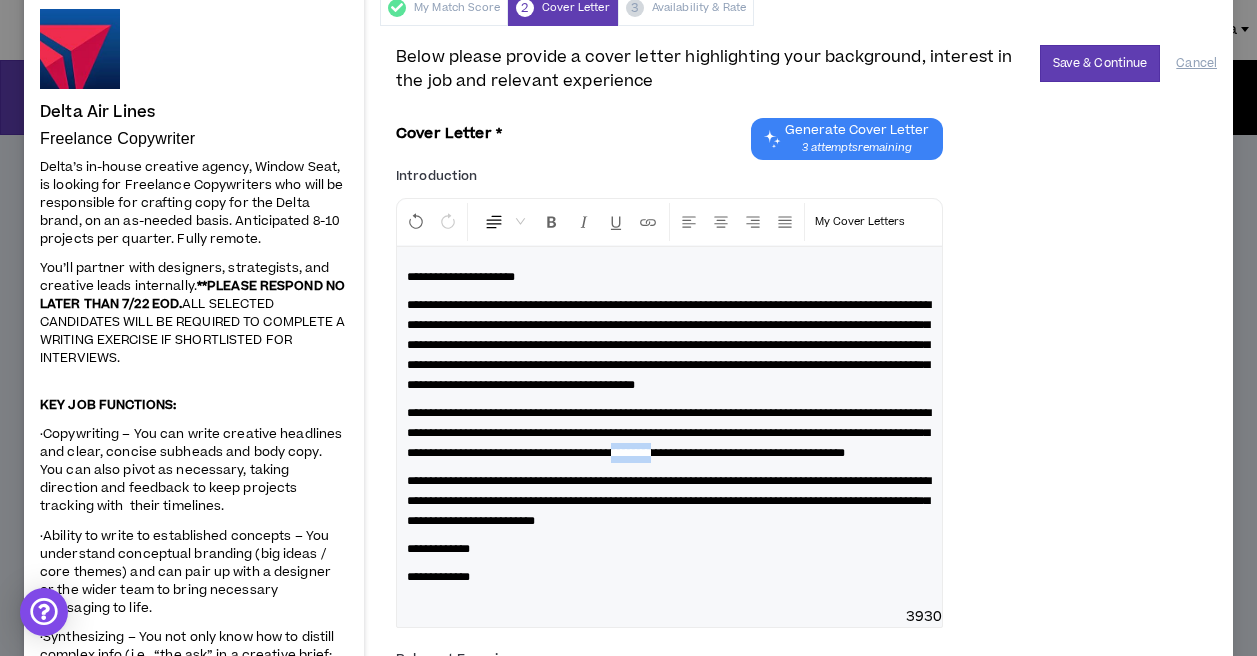 drag, startPoint x: 569, startPoint y: 492, endPoint x: 506, endPoint y: 493, distance: 63.007935 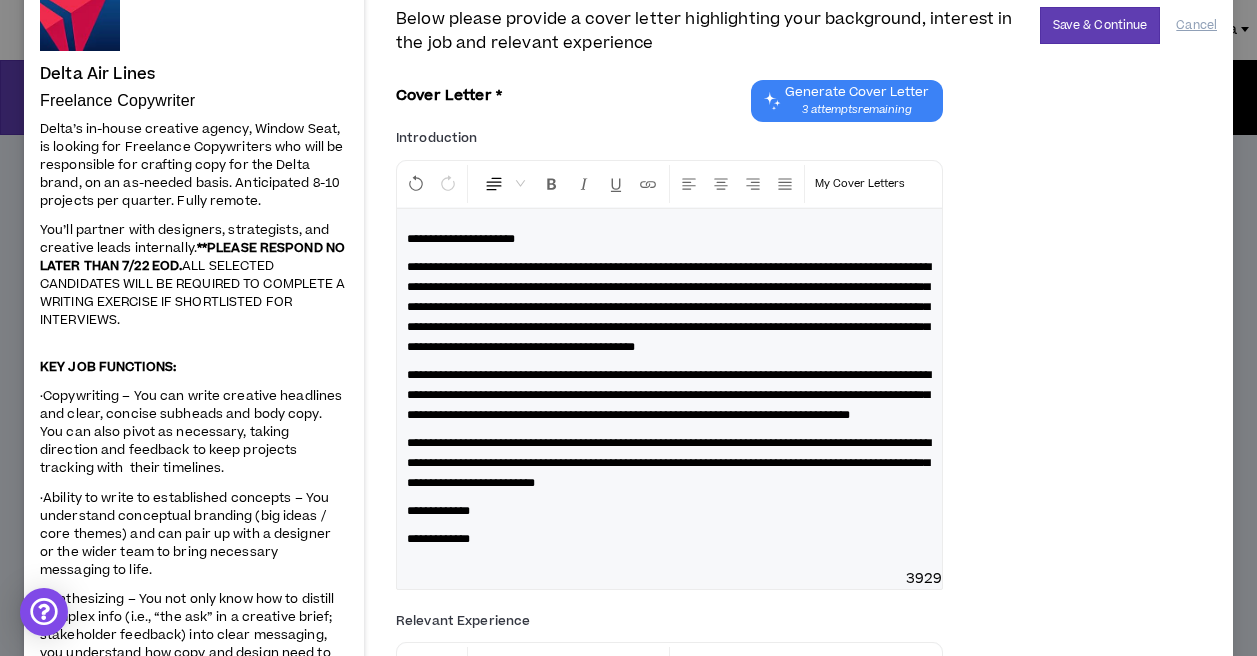 scroll, scrollTop: 131, scrollLeft: 0, axis: vertical 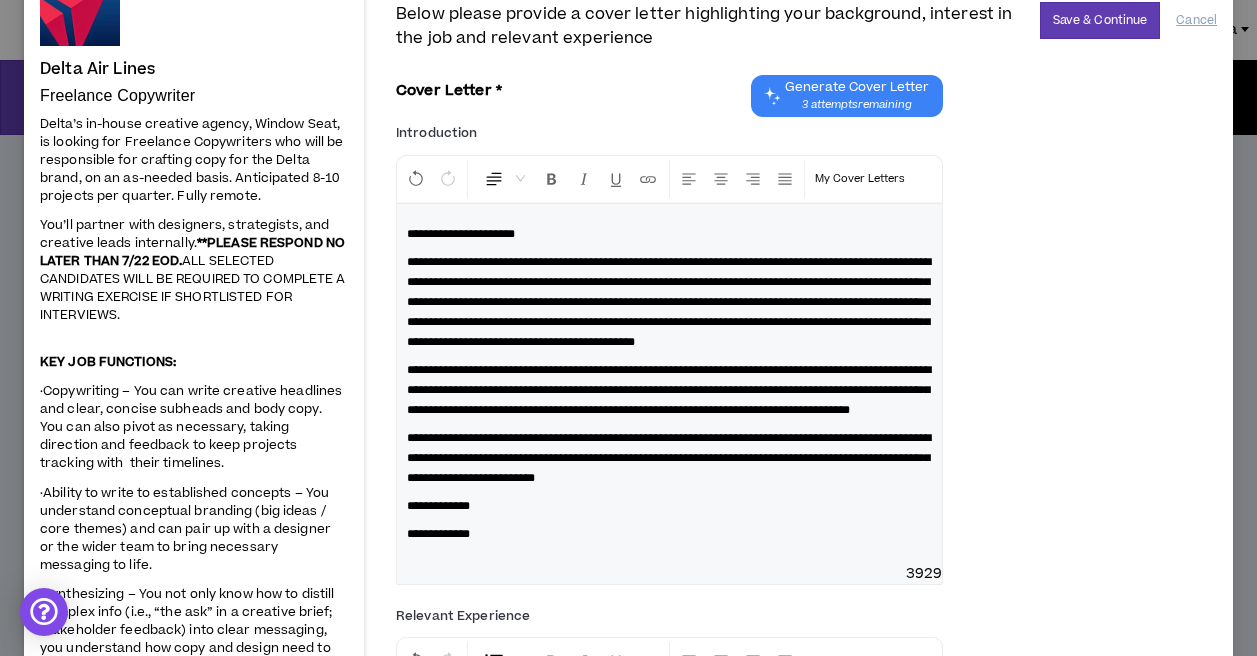 click on "**********" at bounding box center [669, 390] 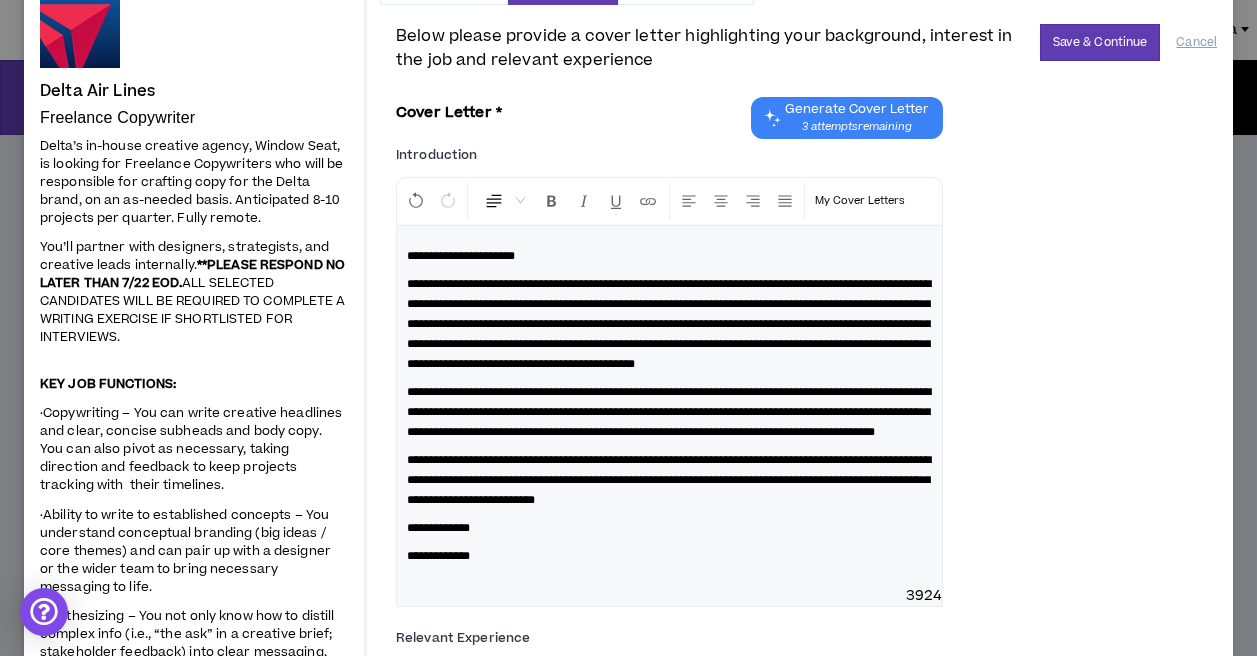 scroll, scrollTop: 0, scrollLeft: 0, axis: both 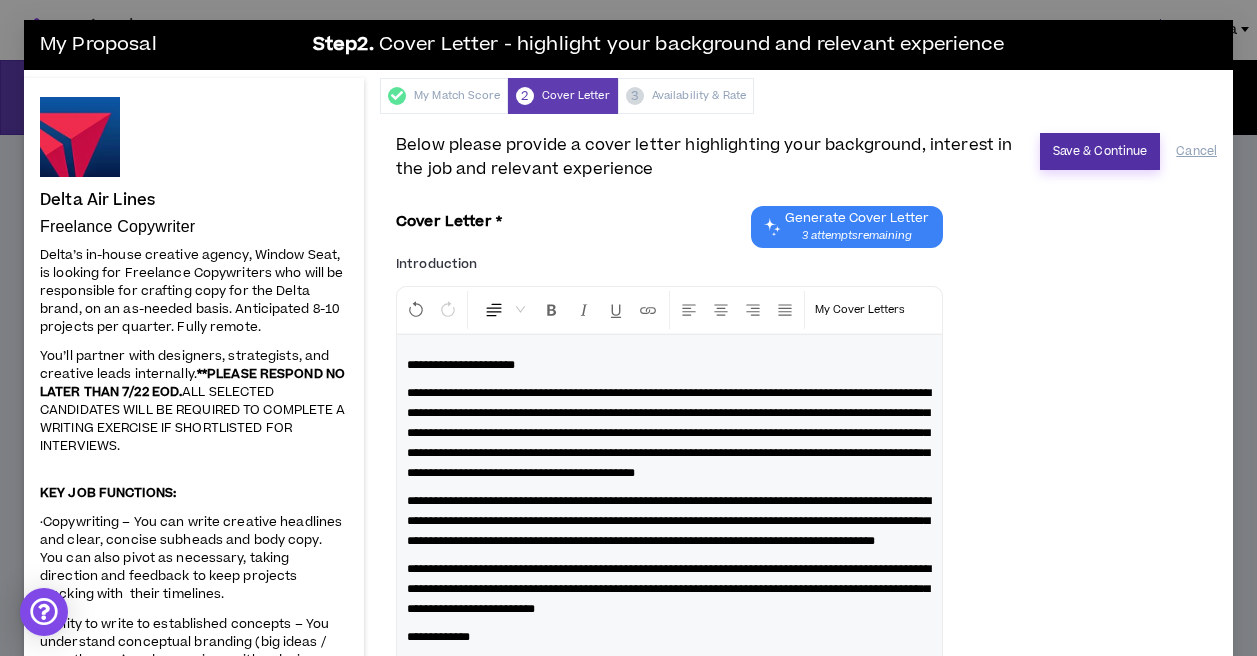 click on "Save & Continue" at bounding box center [1100, 151] 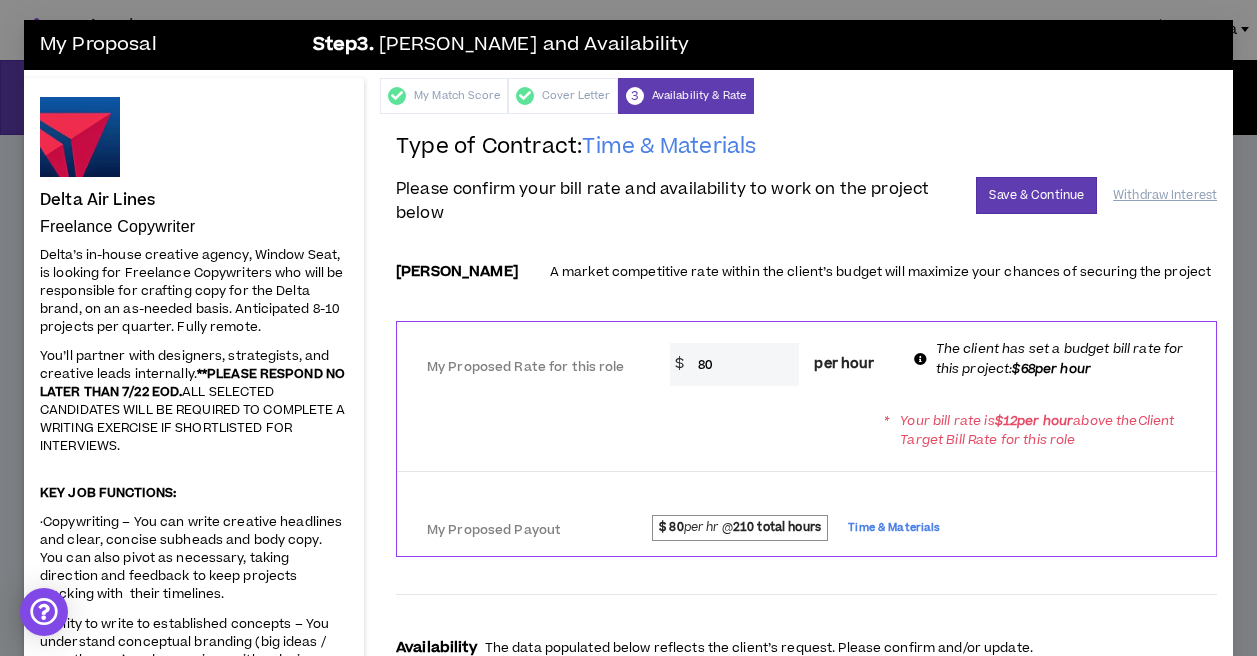 drag, startPoint x: 717, startPoint y: 364, endPoint x: 629, endPoint y: 359, distance: 88.14193 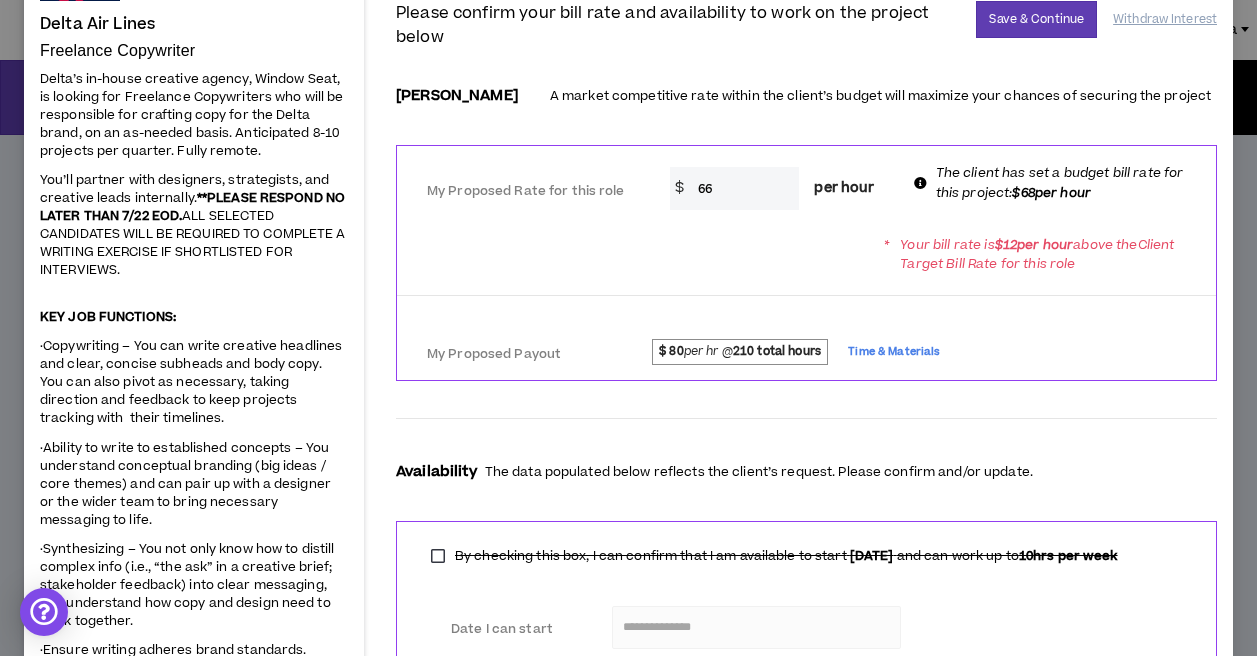 scroll, scrollTop: 1, scrollLeft: 0, axis: vertical 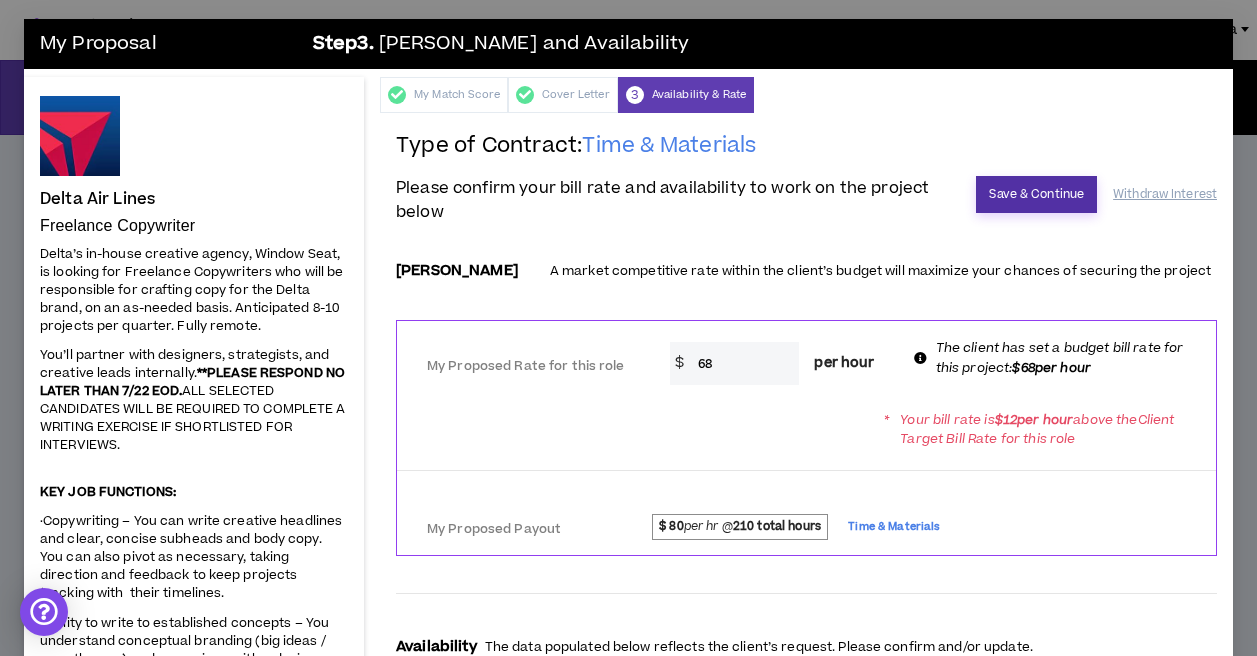 type on "68" 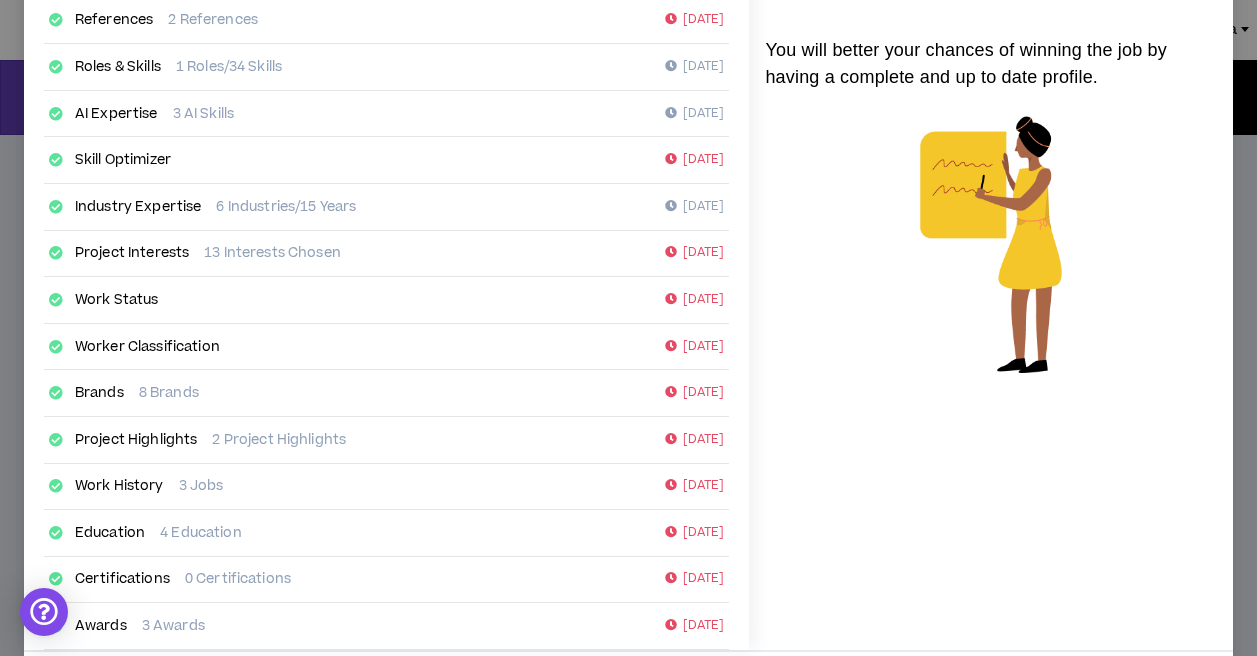 scroll, scrollTop: 396, scrollLeft: 0, axis: vertical 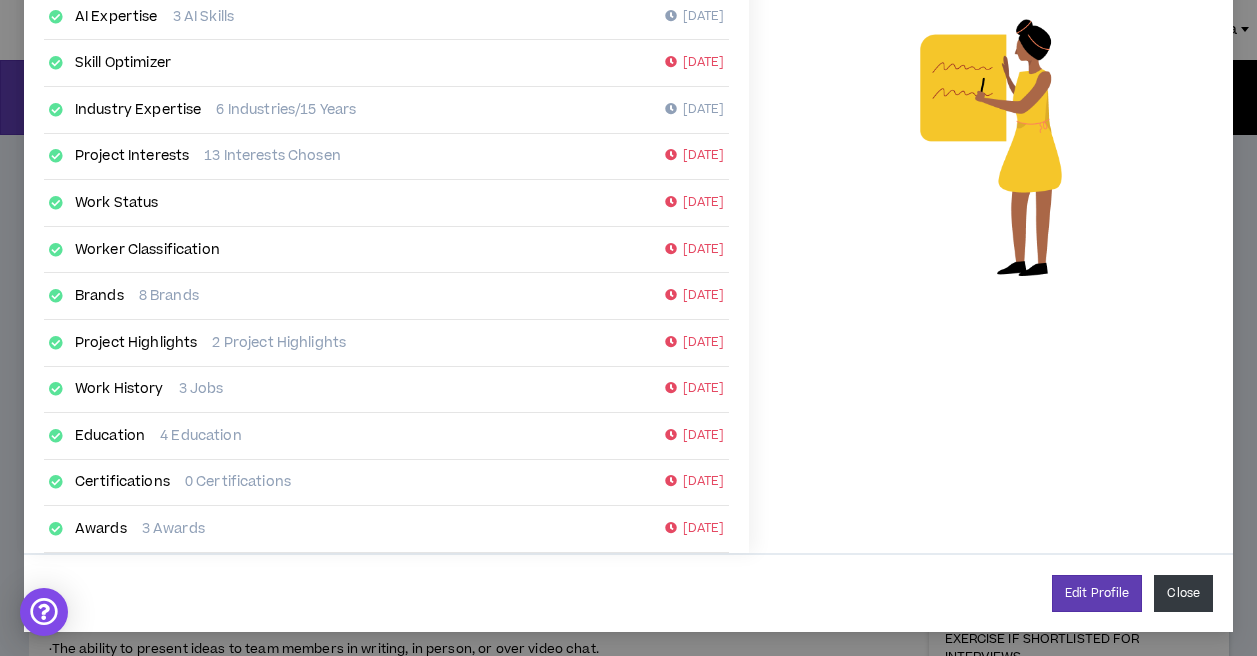 click on "Close" at bounding box center (1183, 593) 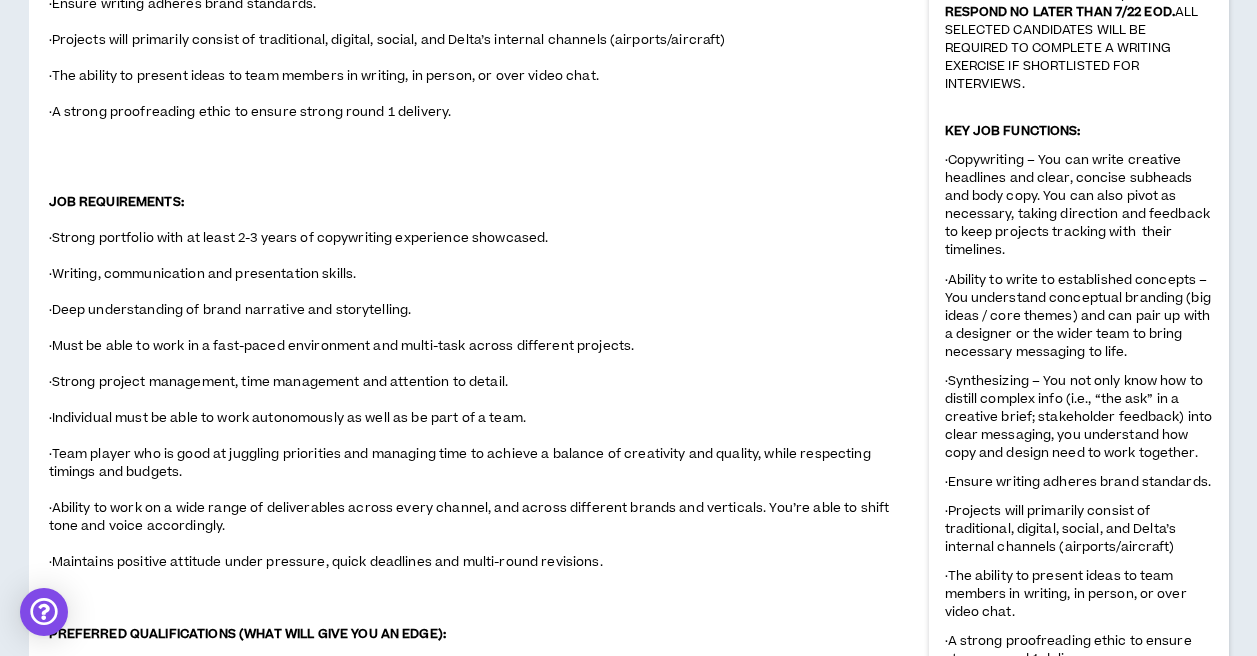 scroll, scrollTop: 0, scrollLeft: 0, axis: both 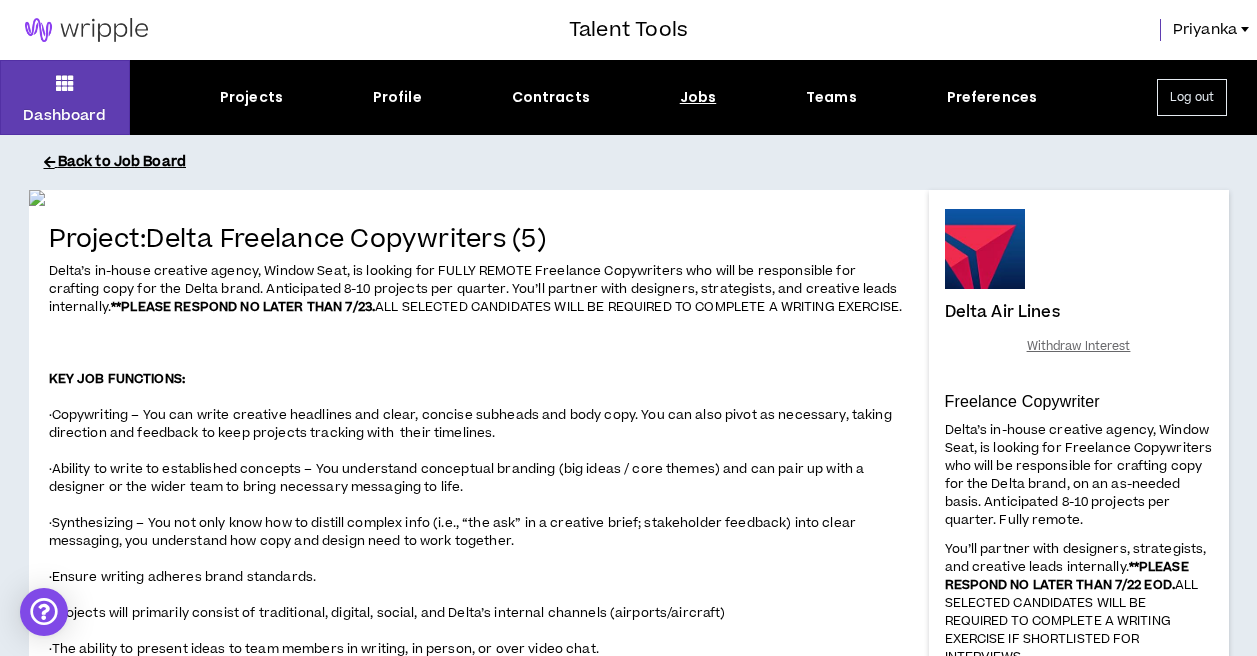 click on "Back to Job Board" at bounding box center (644, 162) 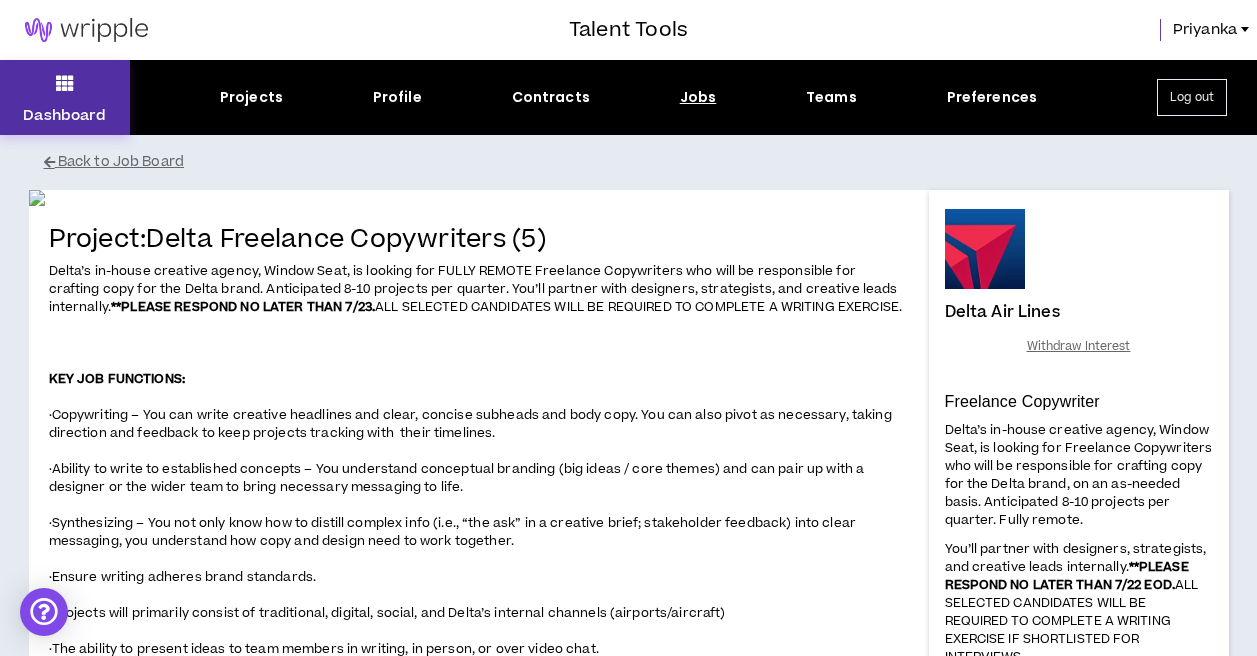 click on "Dashboard" at bounding box center (65, 97) 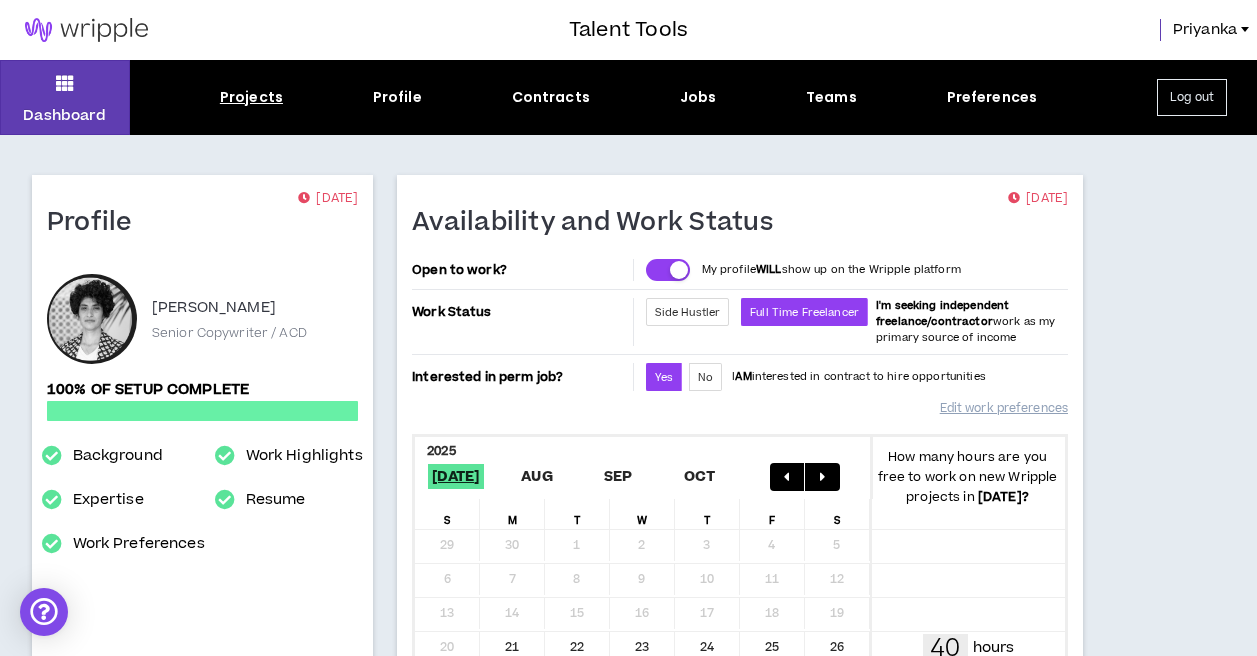 click on "Projects" at bounding box center (251, 97) 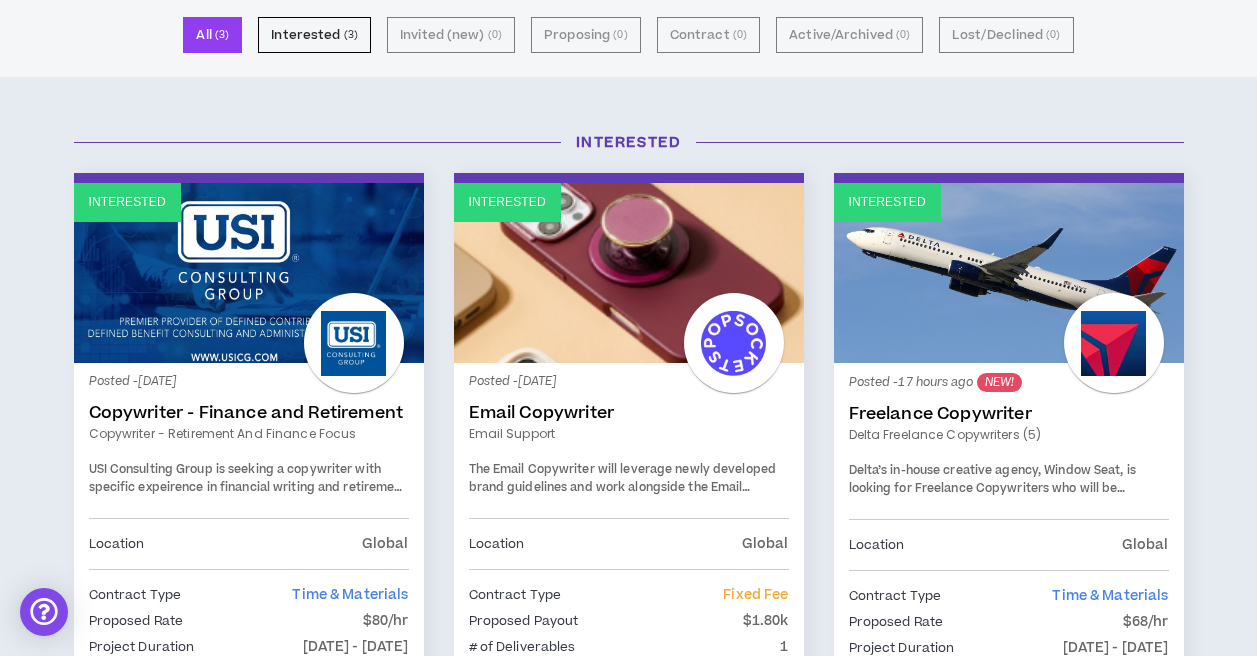 scroll, scrollTop: 0, scrollLeft: 0, axis: both 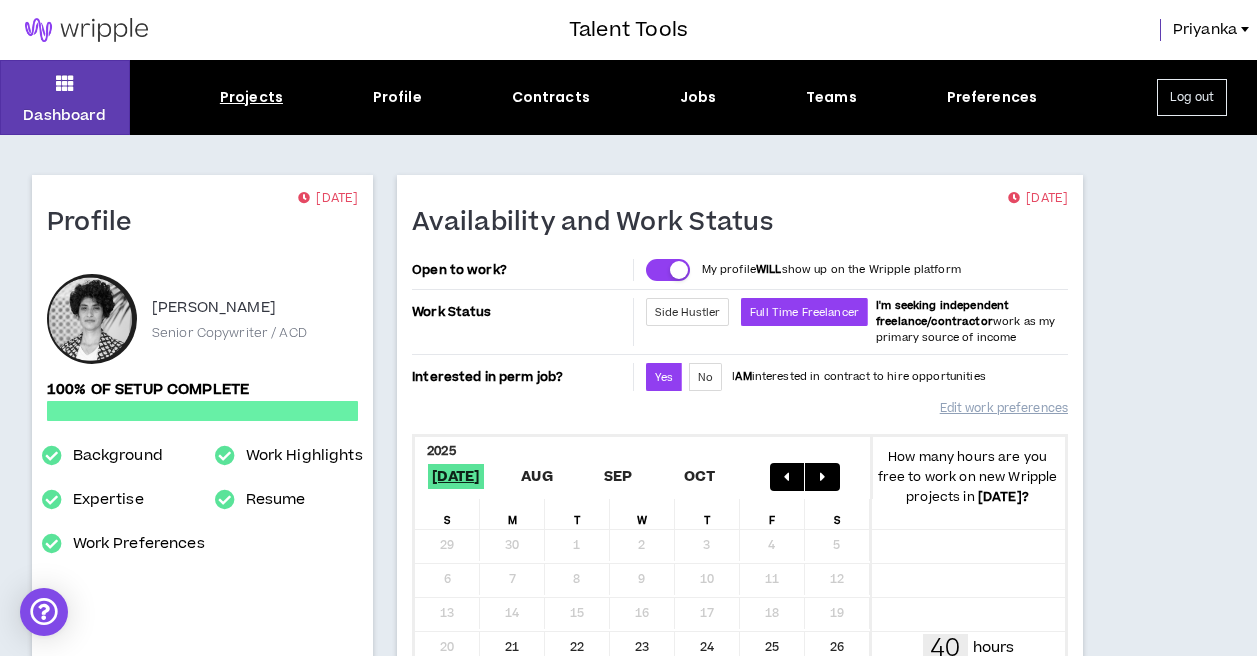 click on "Projects" at bounding box center [251, 97] 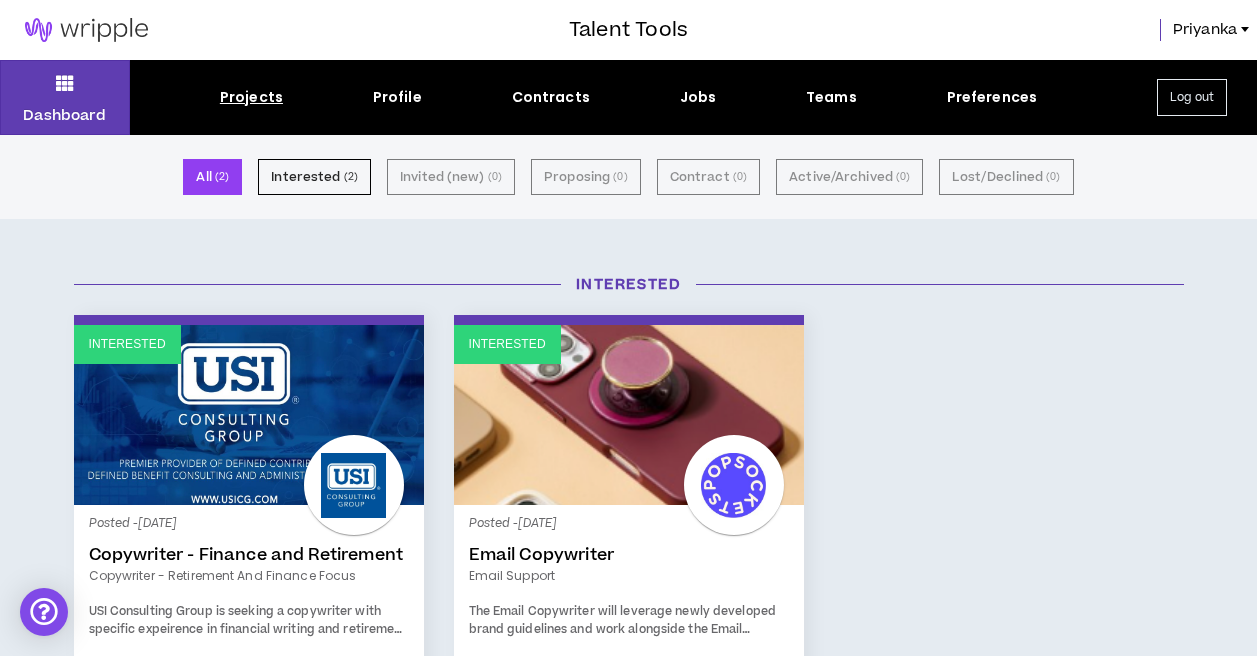 click on "Interested" at bounding box center [629, 415] 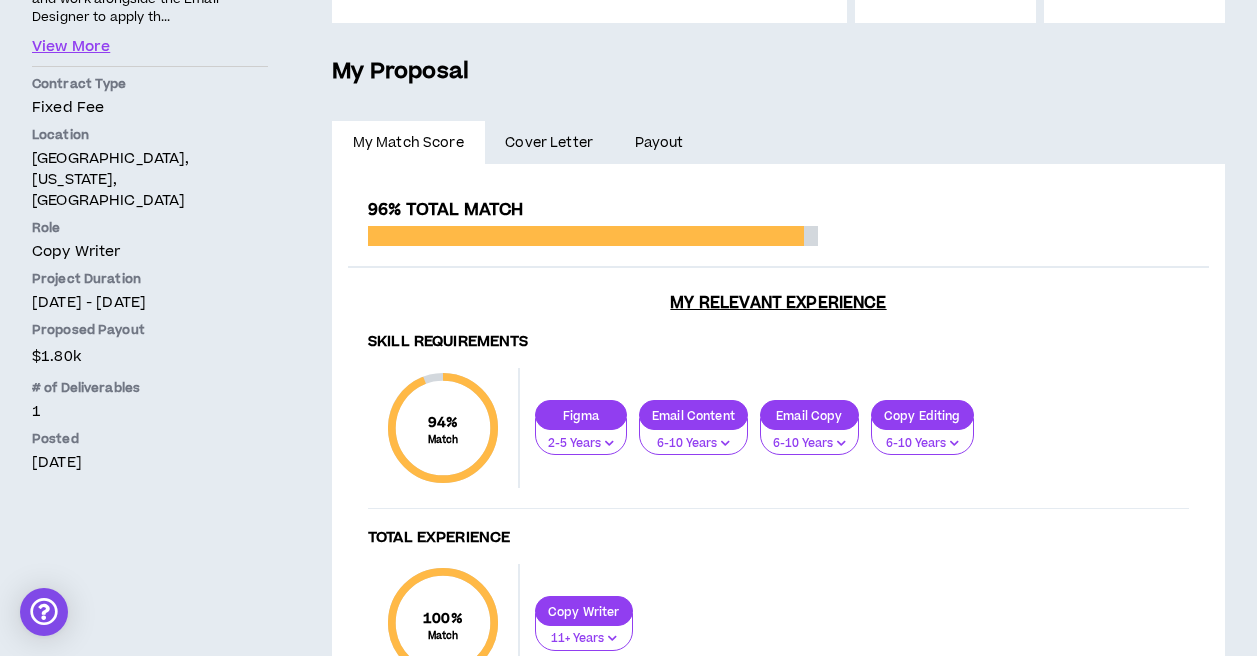 scroll, scrollTop: 255, scrollLeft: 0, axis: vertical 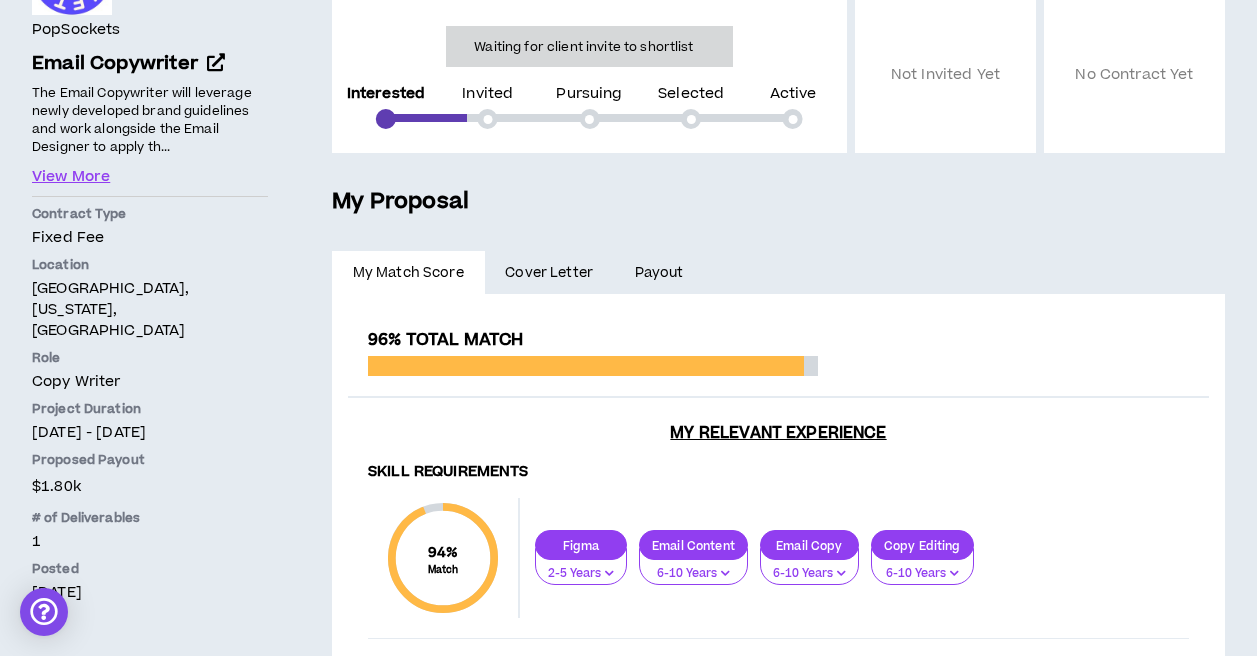 click on "Cover Letter" at bounding box center [549, 273] 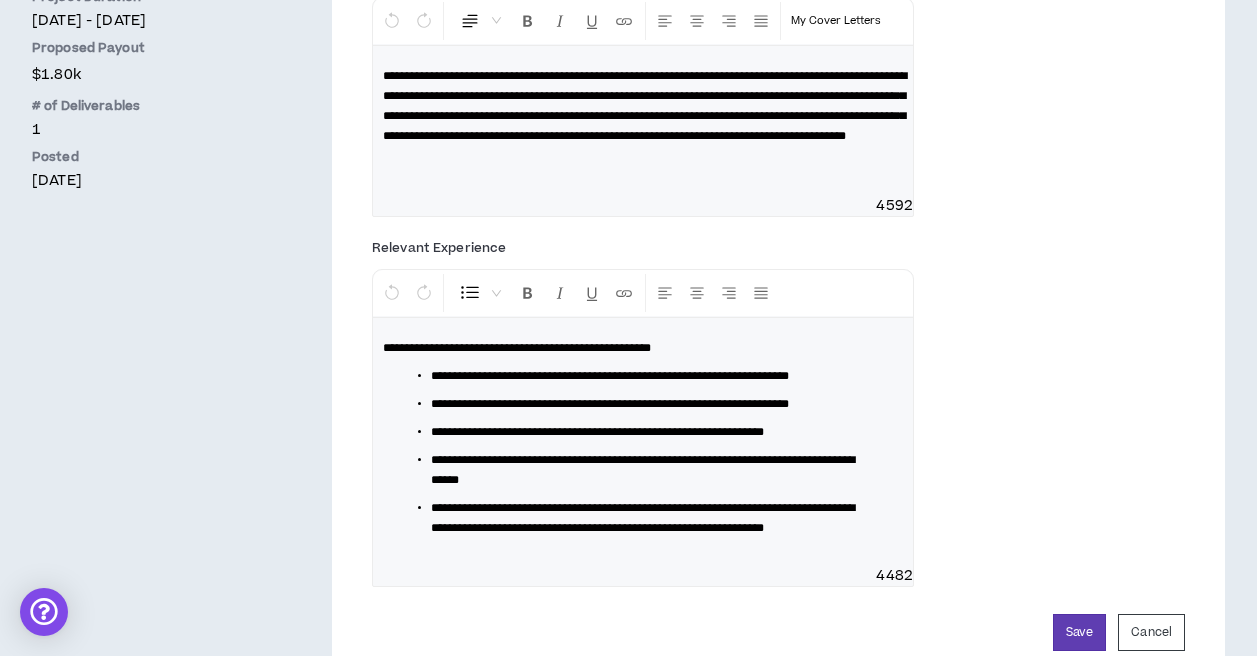 scroll, scrollTop: 790, scrollLeft: 0, axis: vertical 